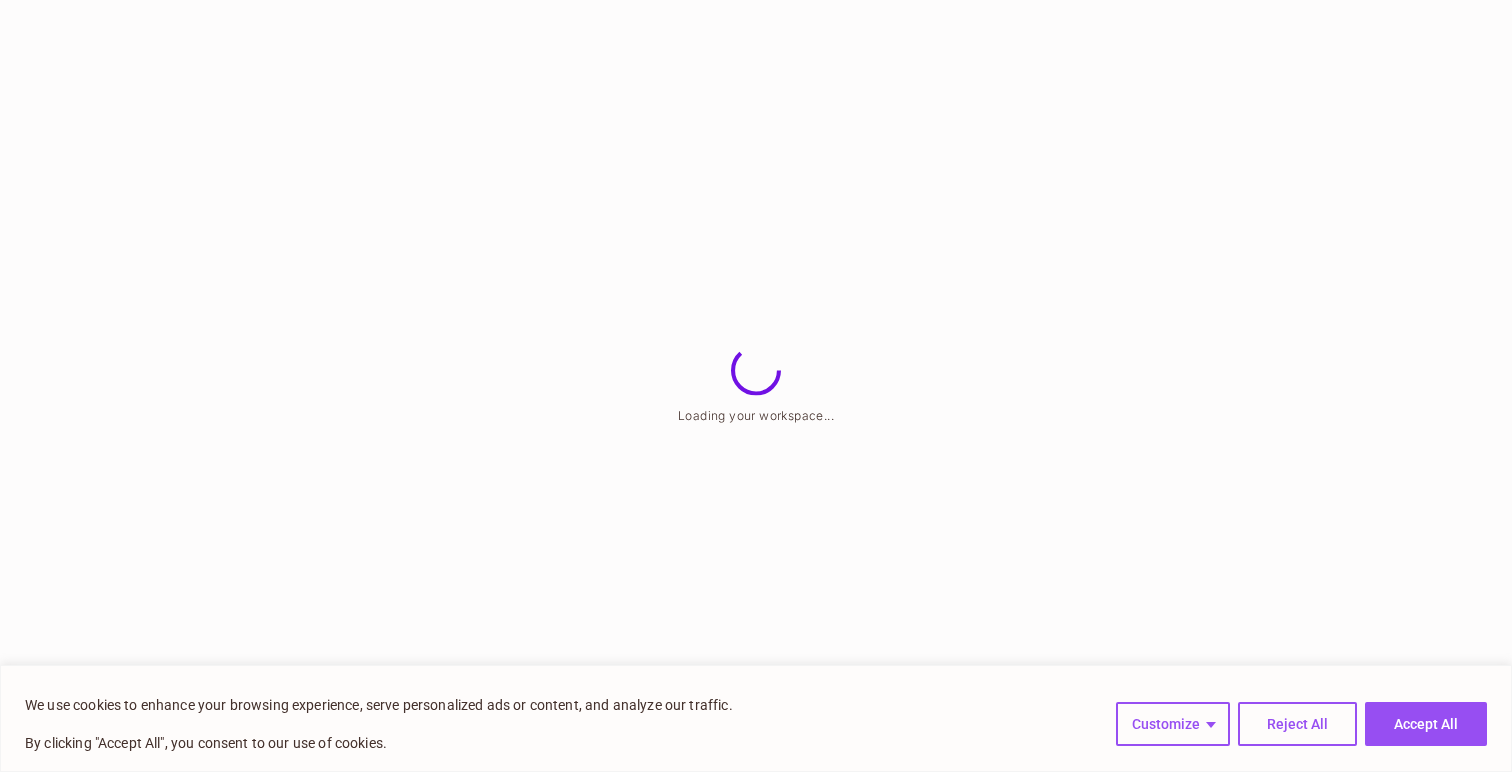 scroll, scrollTop: 0, scrollLeft: 0, axis: both 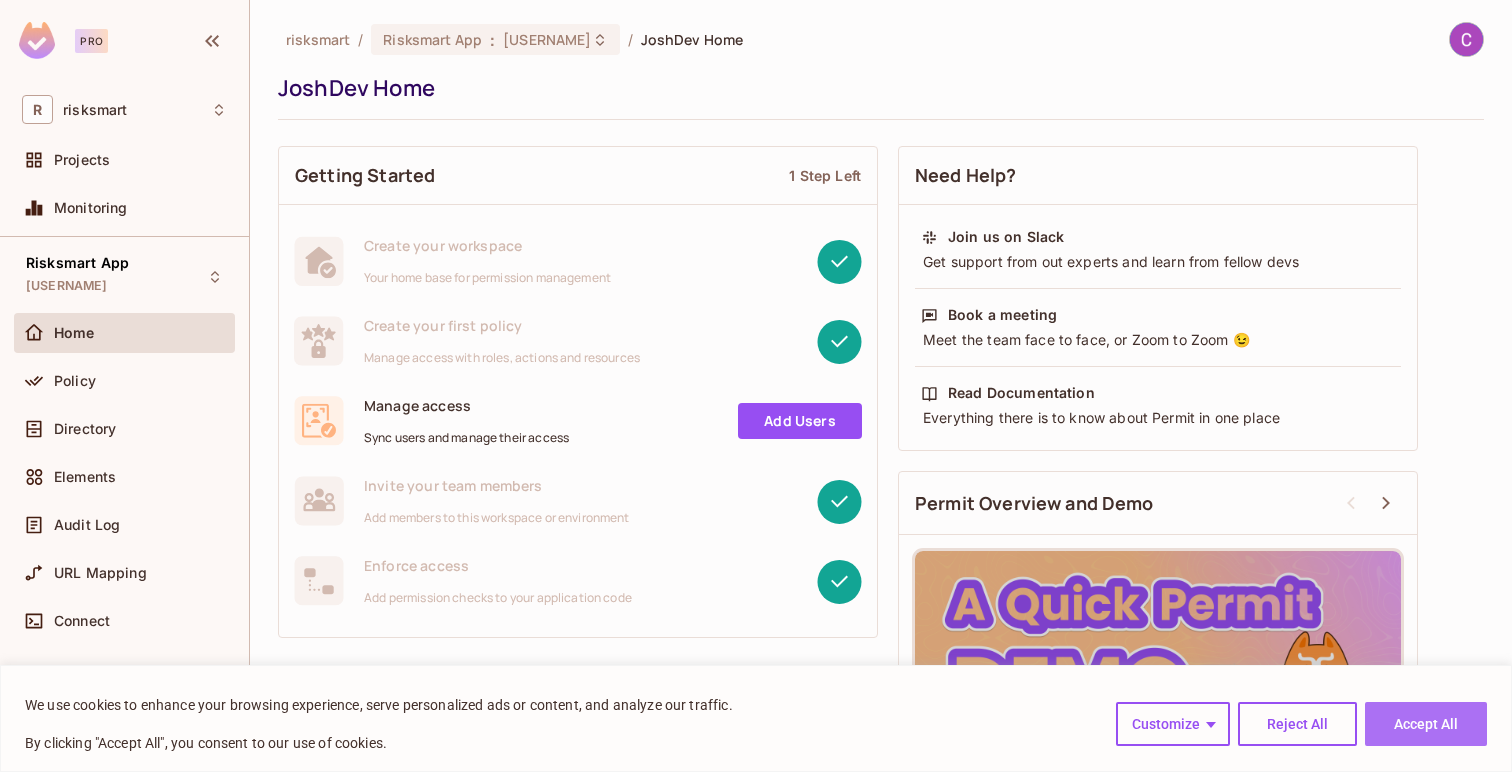 click on "Accept All" at bounding box center (1426, 724) 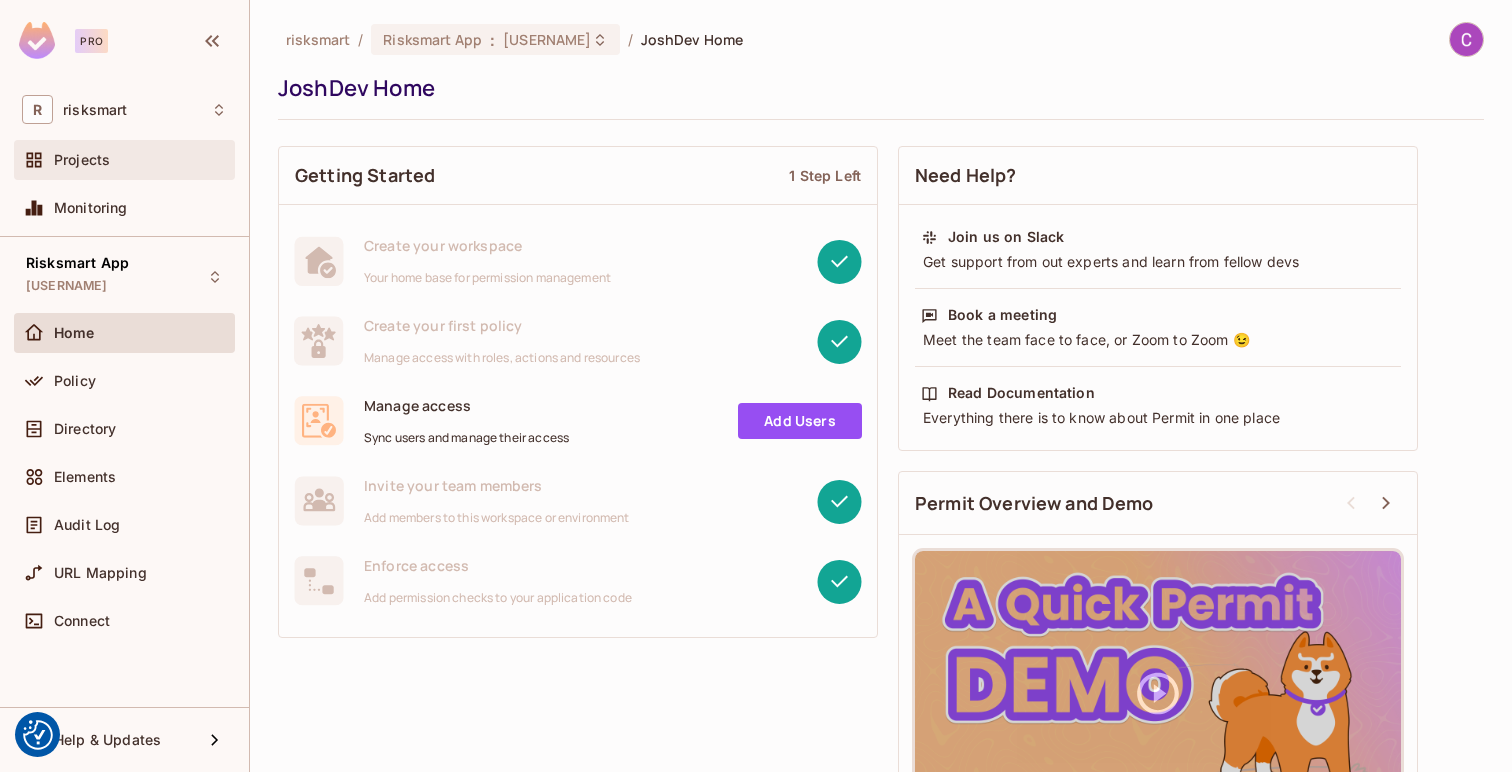 click on "Projects" at bounding box center [82, 160] 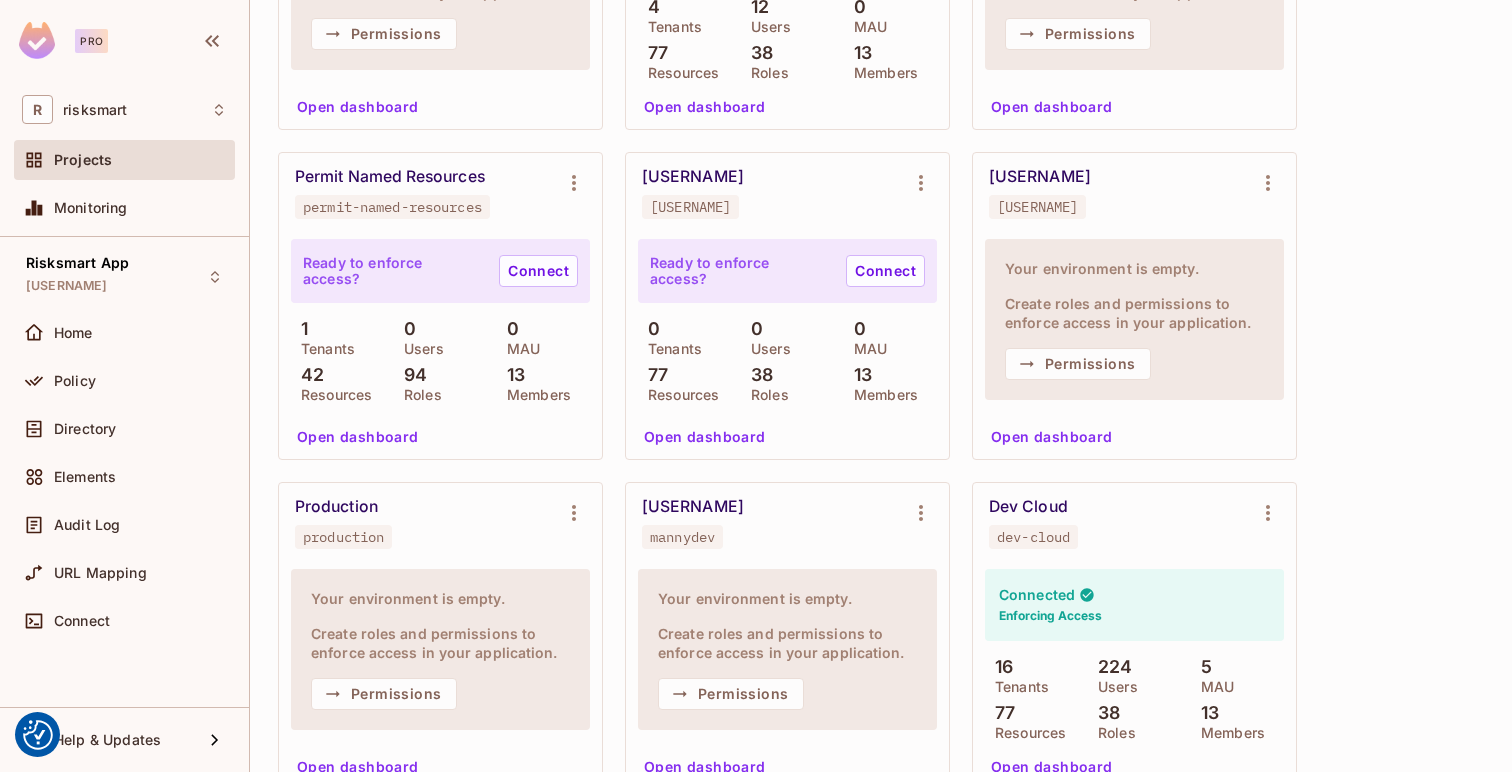 scroll, scrollTop: 1093, scrollLeft: 0, axis: vertical 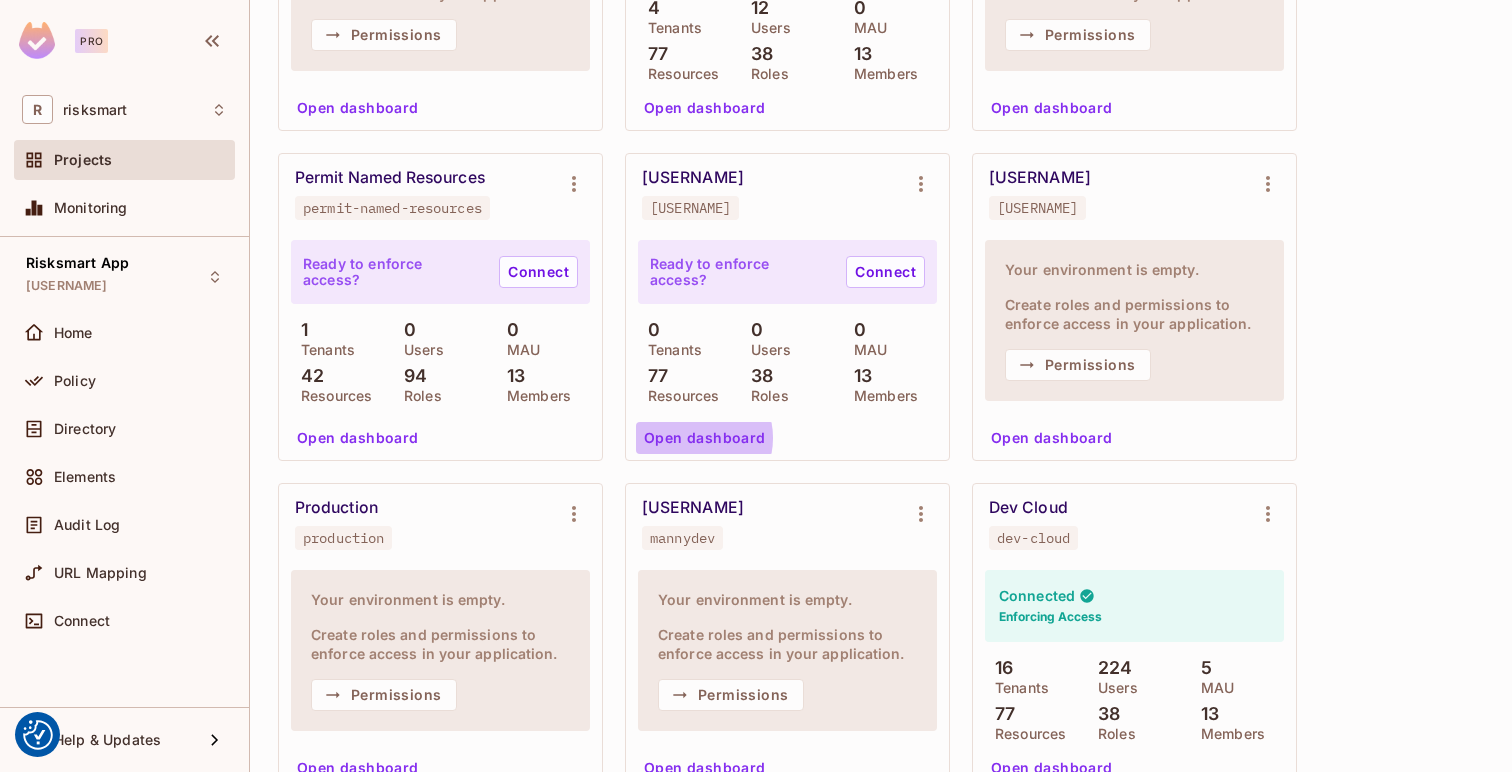 click on "Open dashboard" at bounding box center [705, 438] 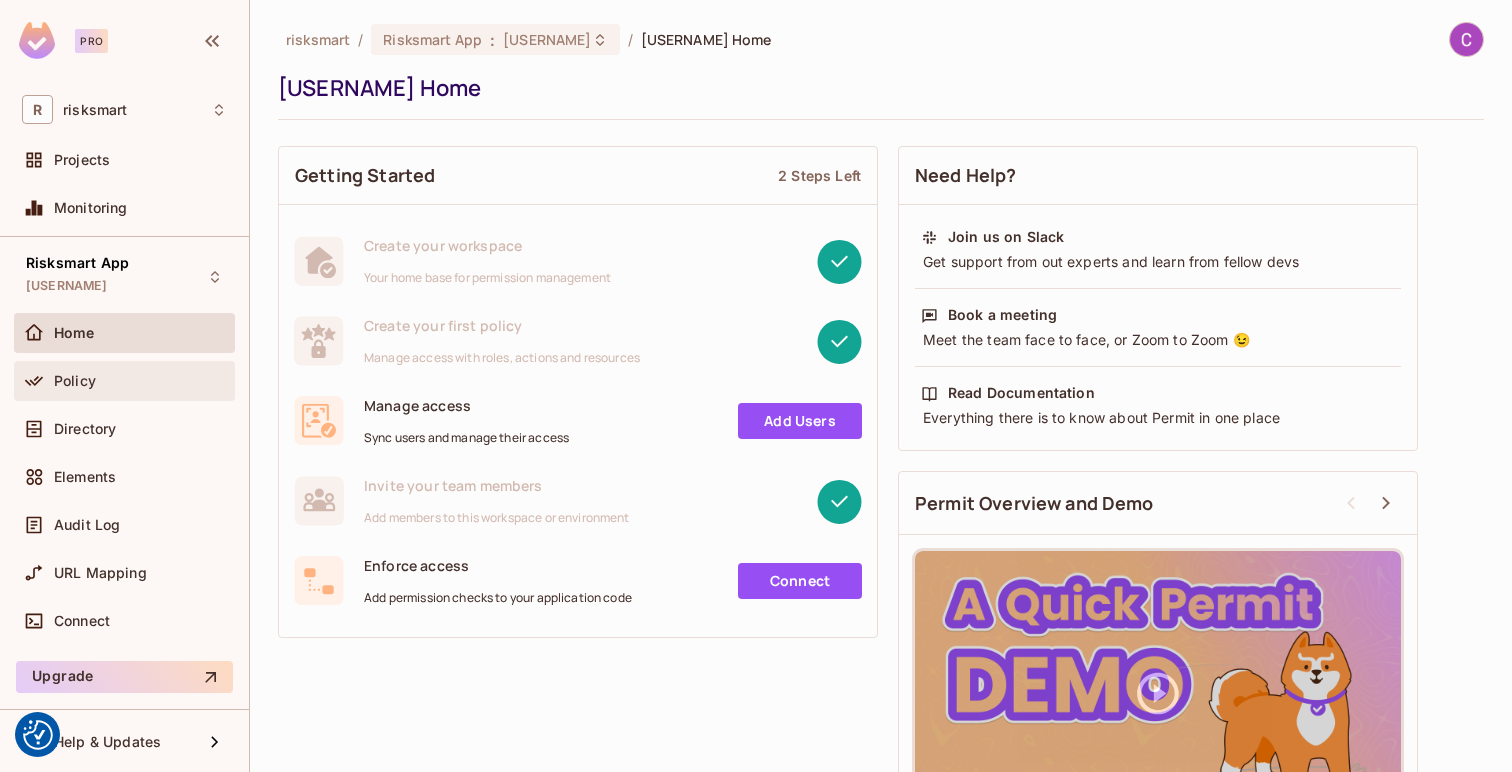 click on "Policy" at bounding box center [75, 381] 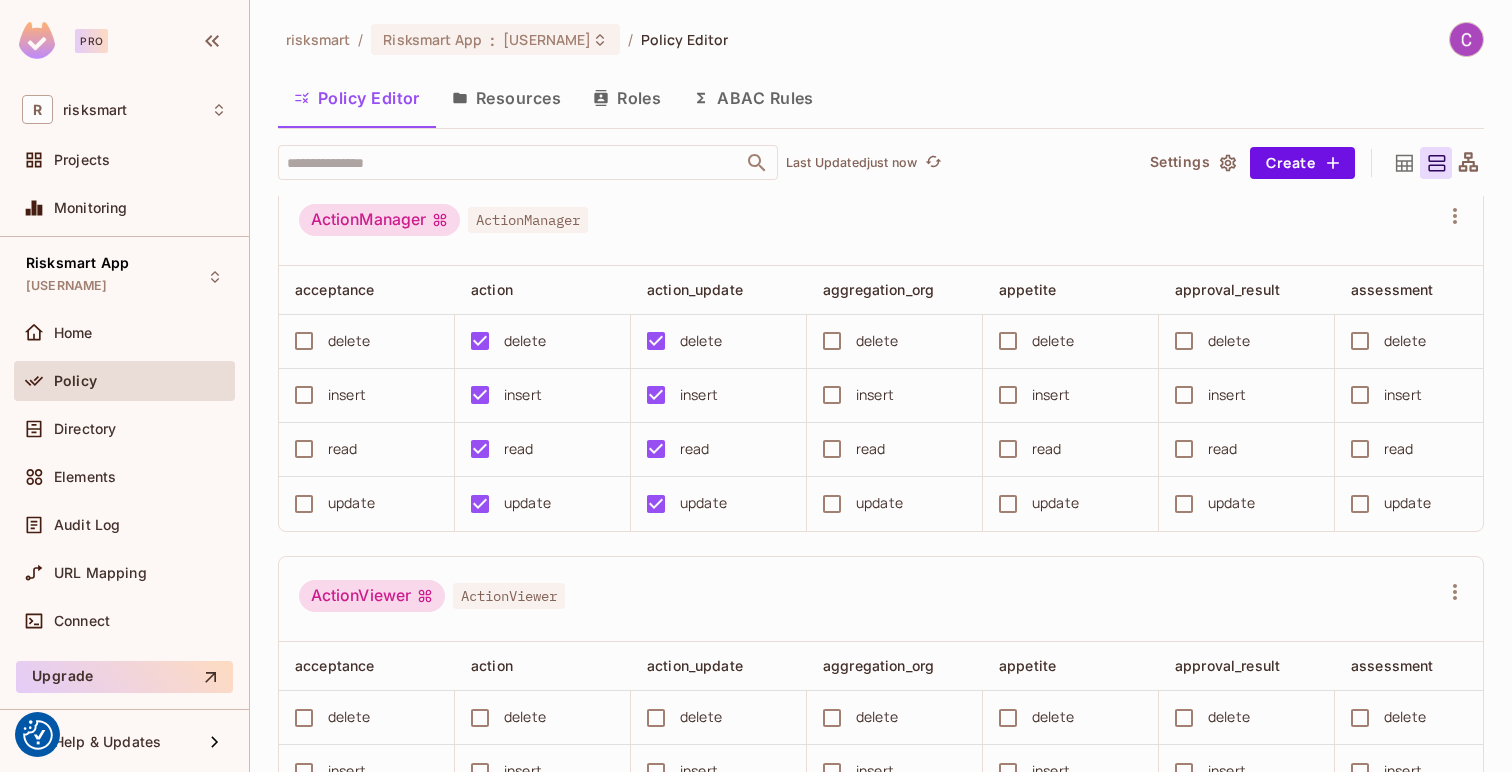 scroll, scrollTop: 0, scrollLeft: 0, axis: both 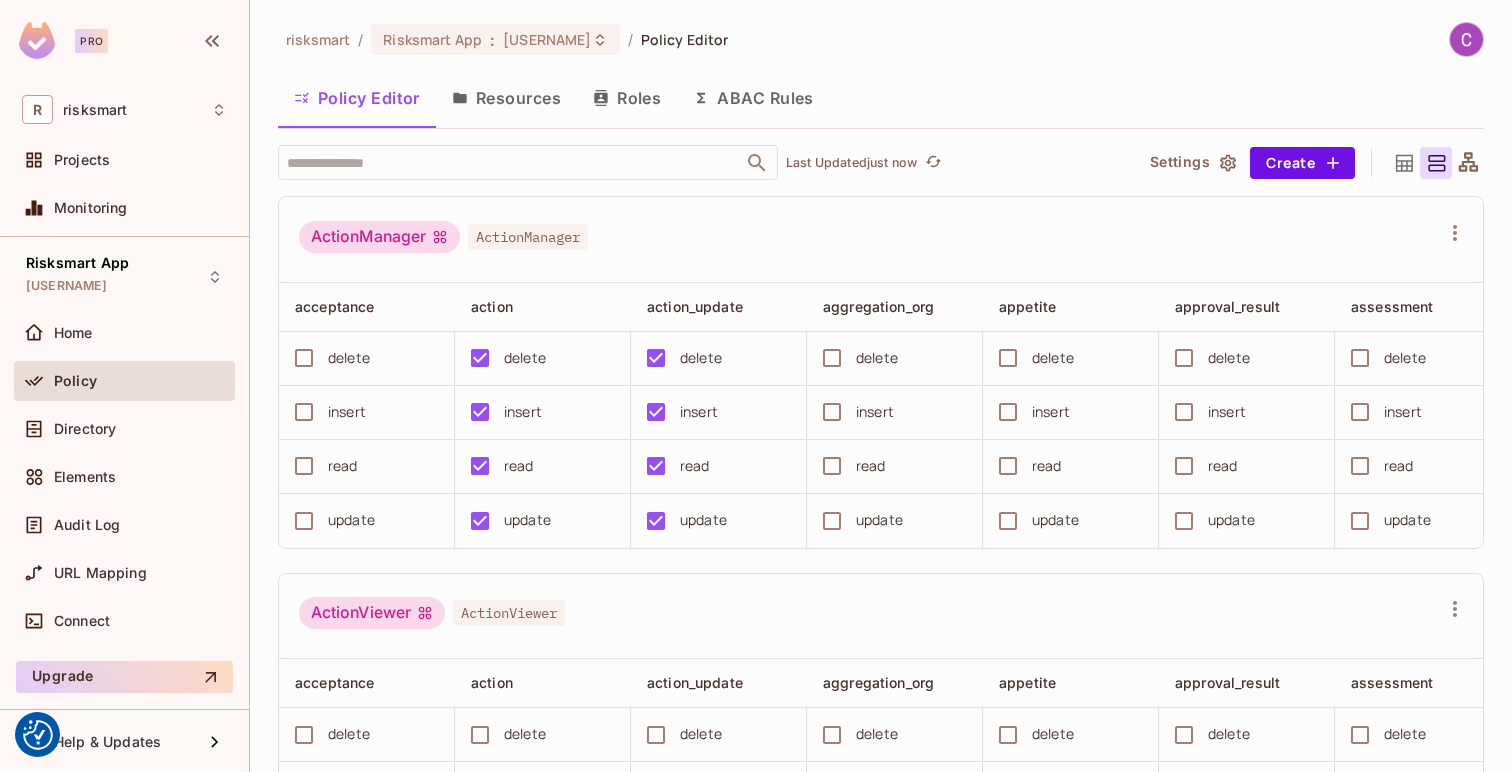 click on "Resources" at bounding box center (506, 98) 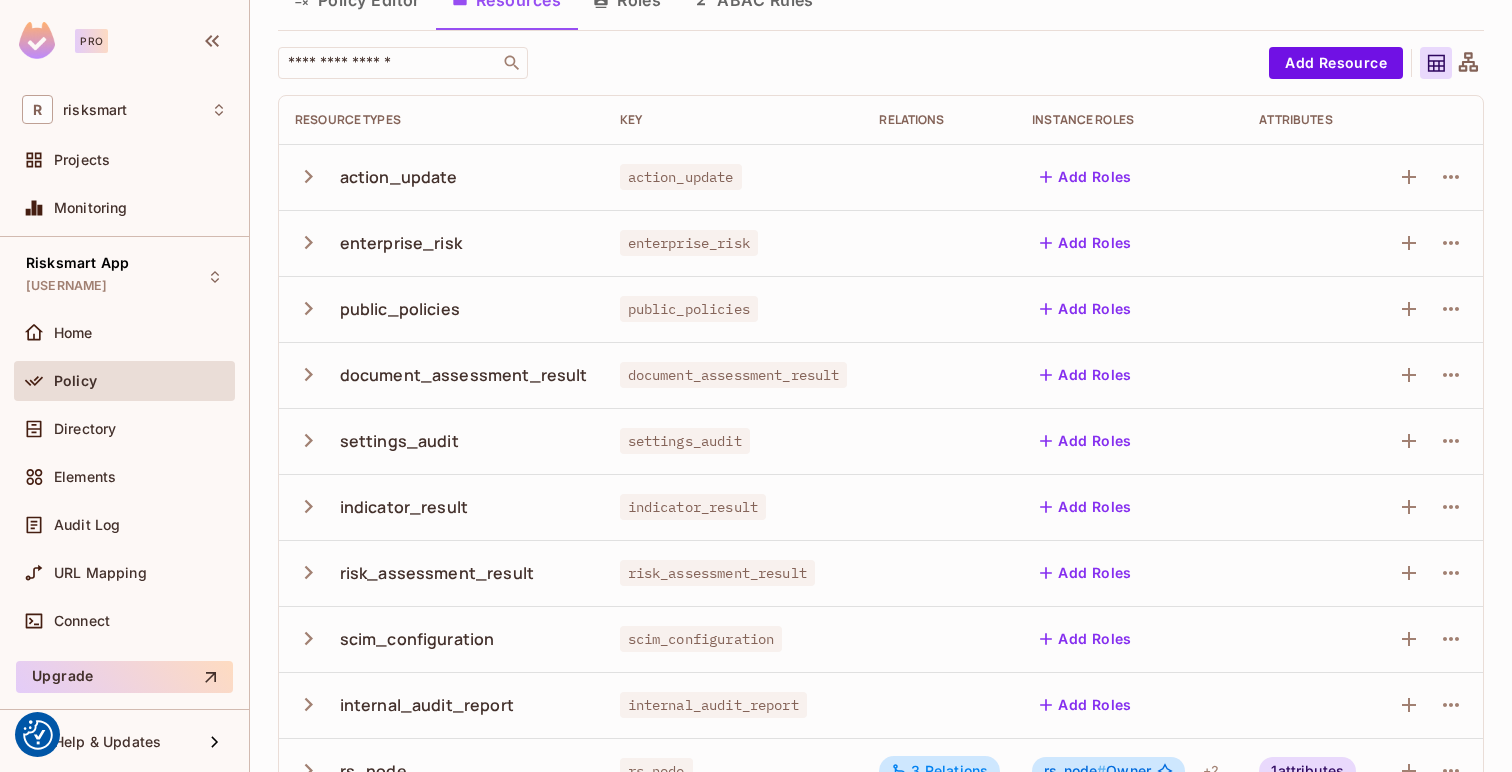 scroll, scrollTop: 86, scrollLeft: 0, axis: vertical 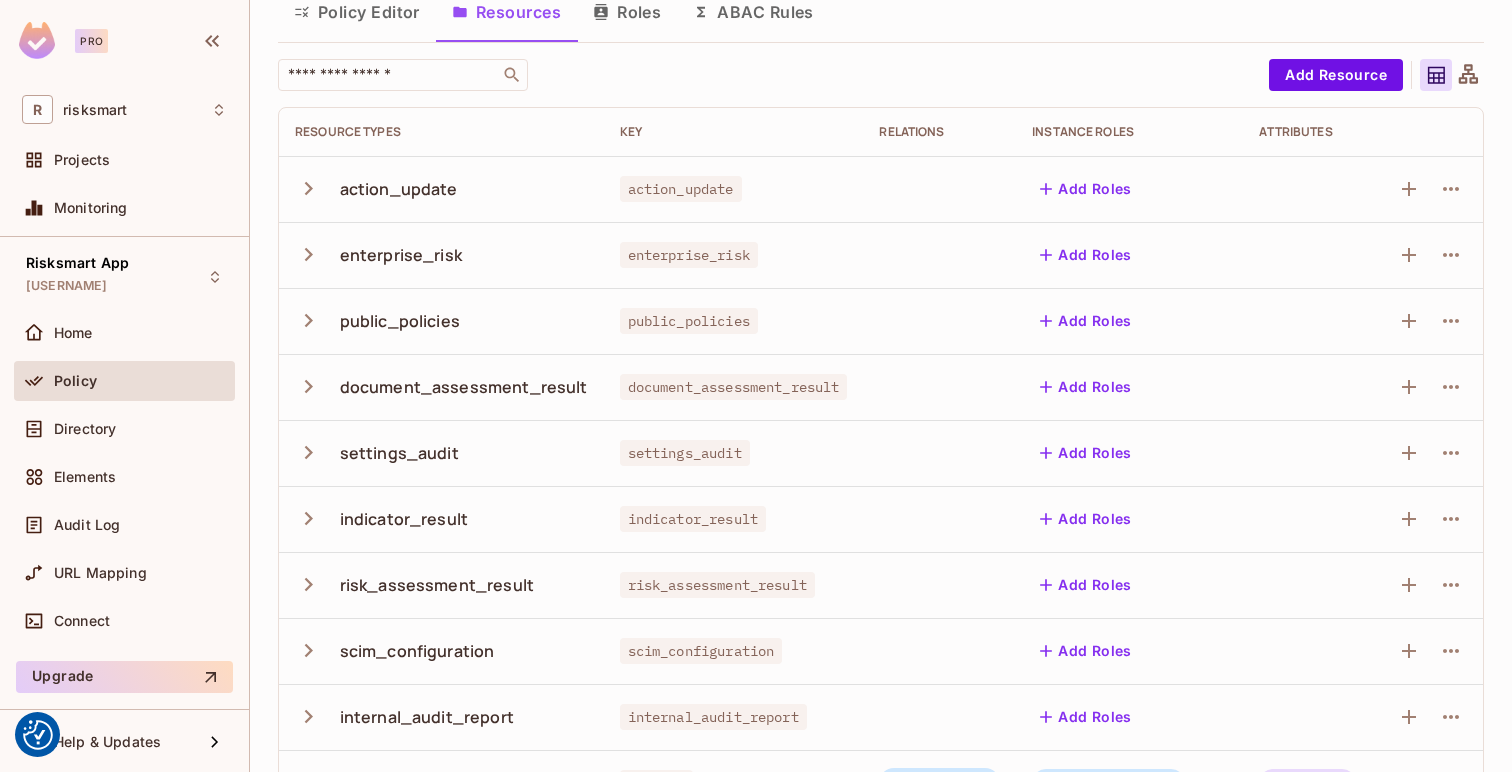 click on "Roles" at bounding box center (627, 12) 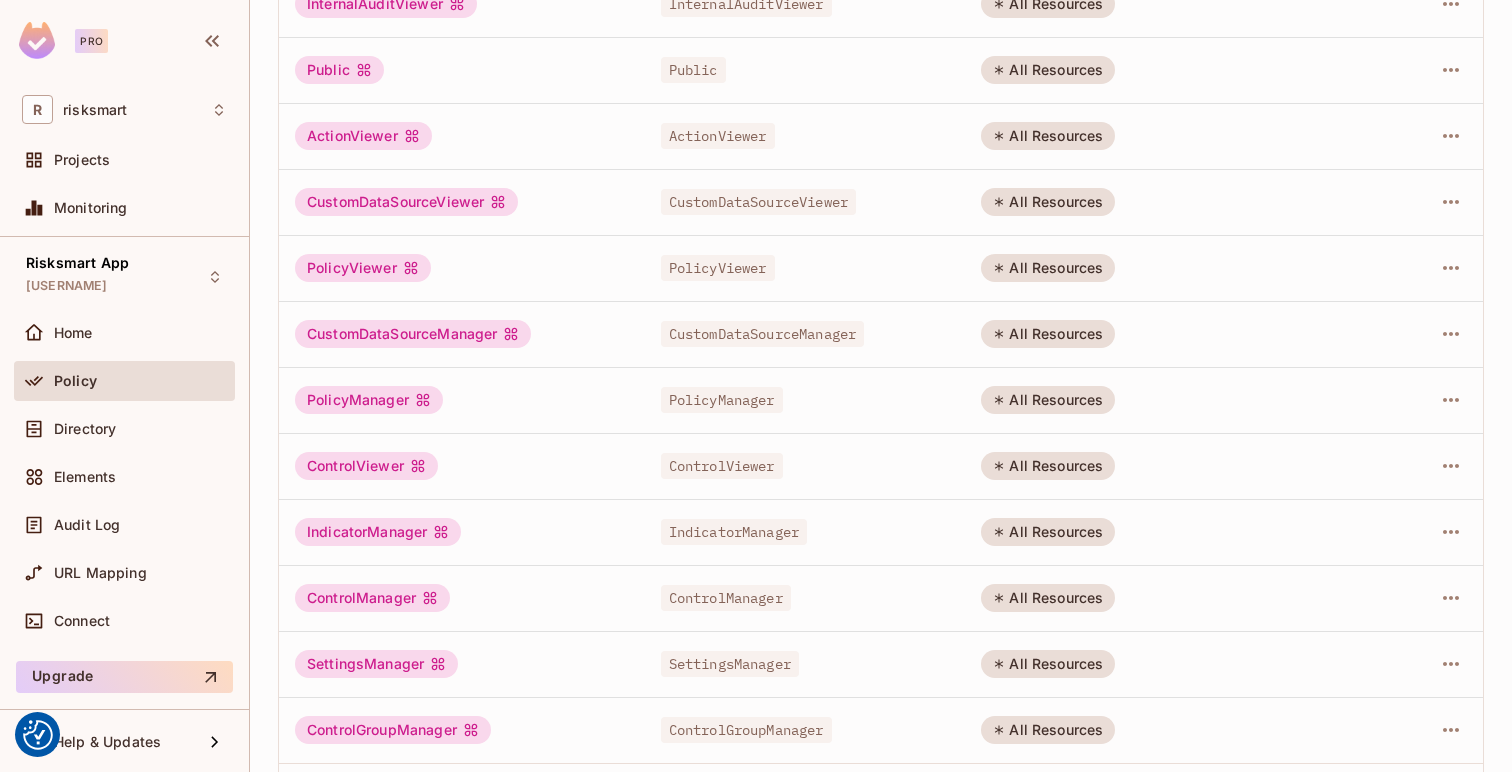scroll, scrollTop: 543, scrollLeft: 0, axis: vertical 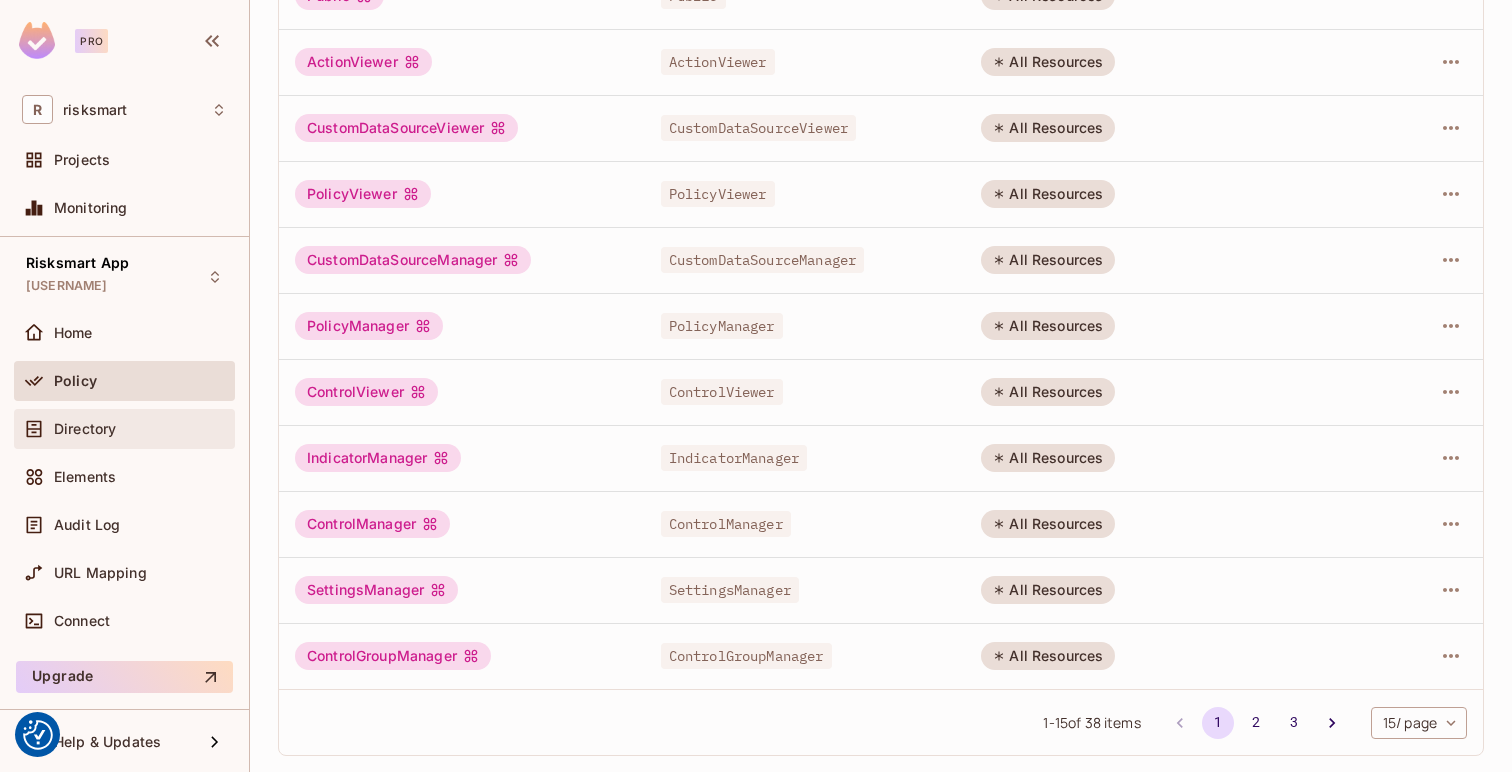 click on "Directory" at bounding box center [140, 429] 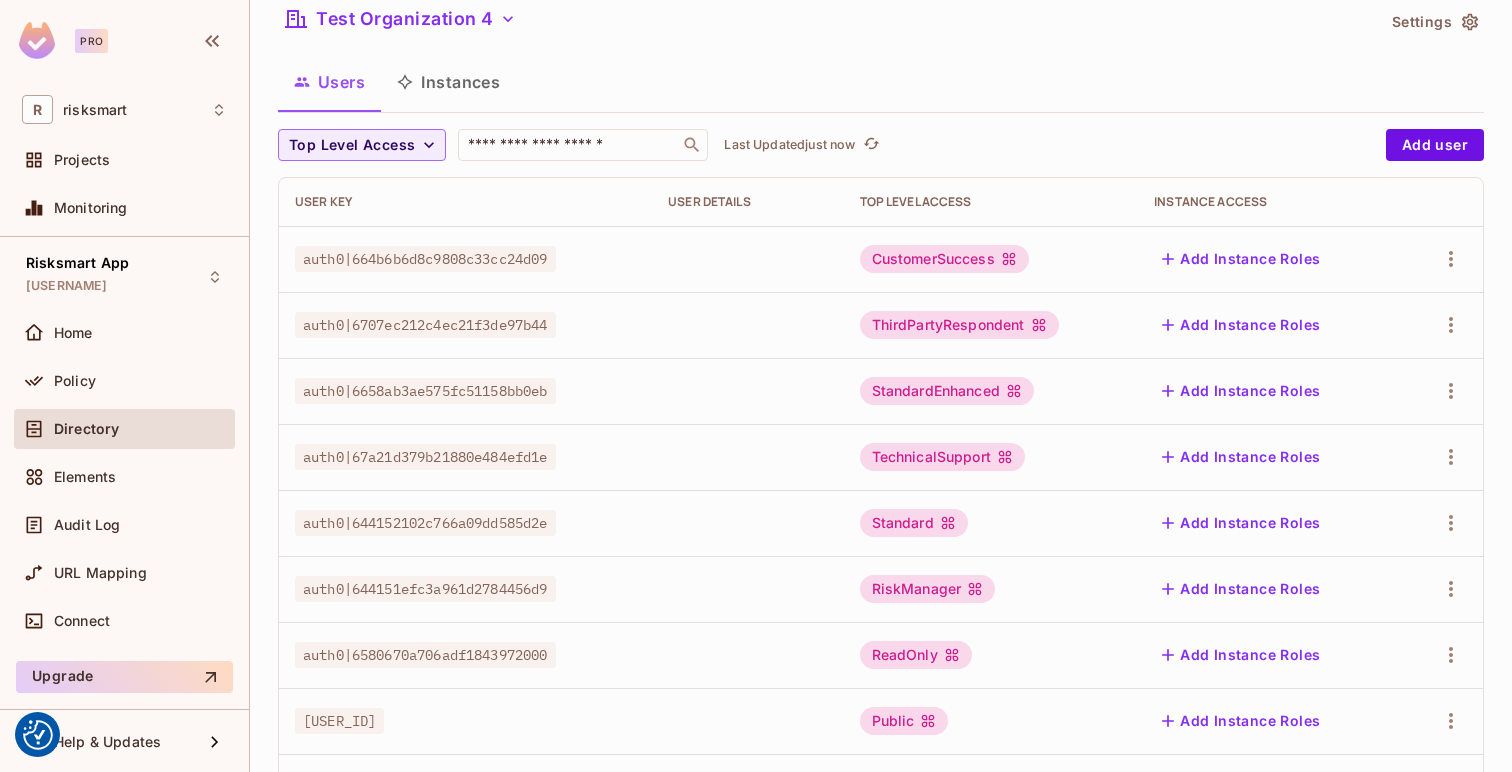 scroll, scrollTop: 0, scrollLeft: 0, axis: both 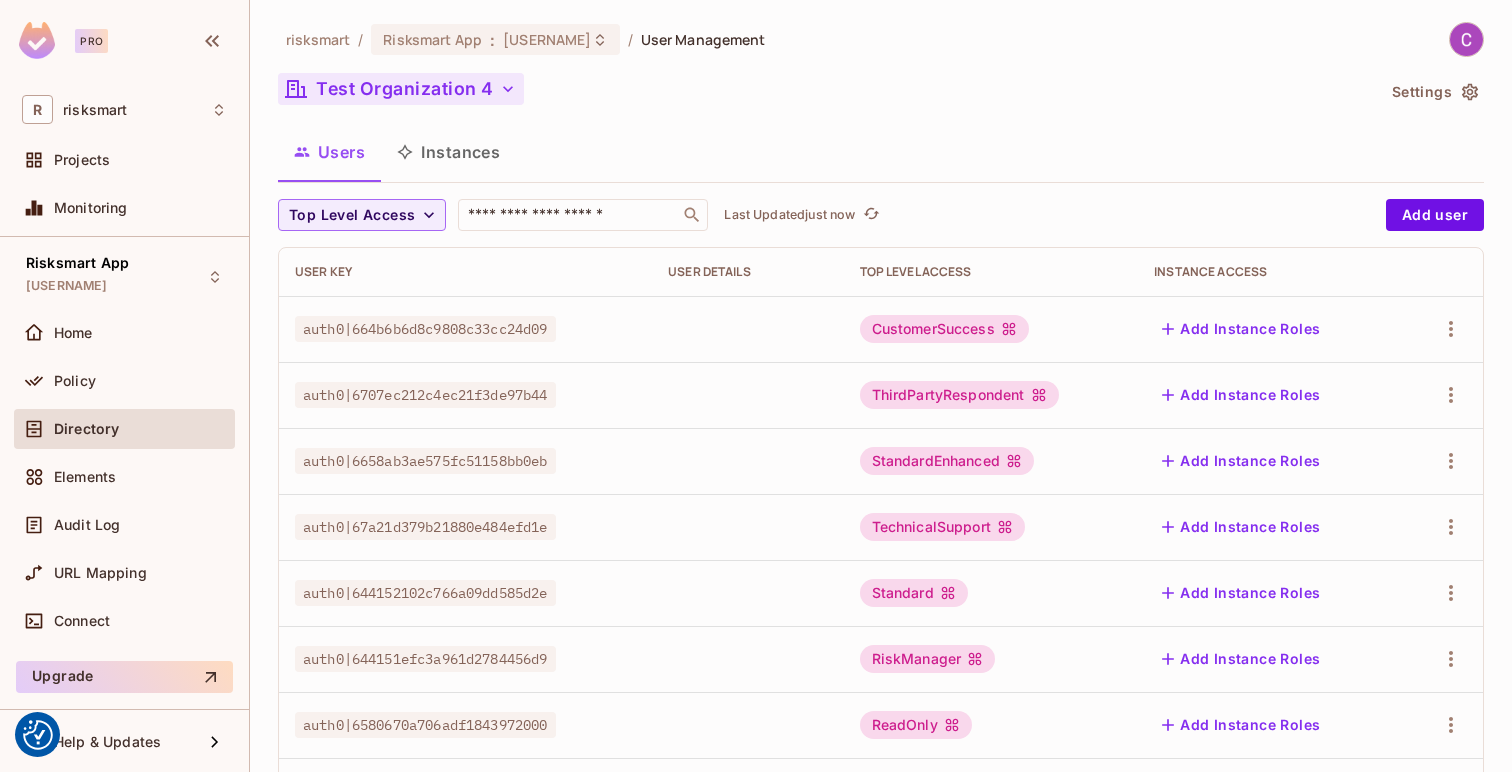 click on "Test Organization 4" at bounding box center [401, 89] 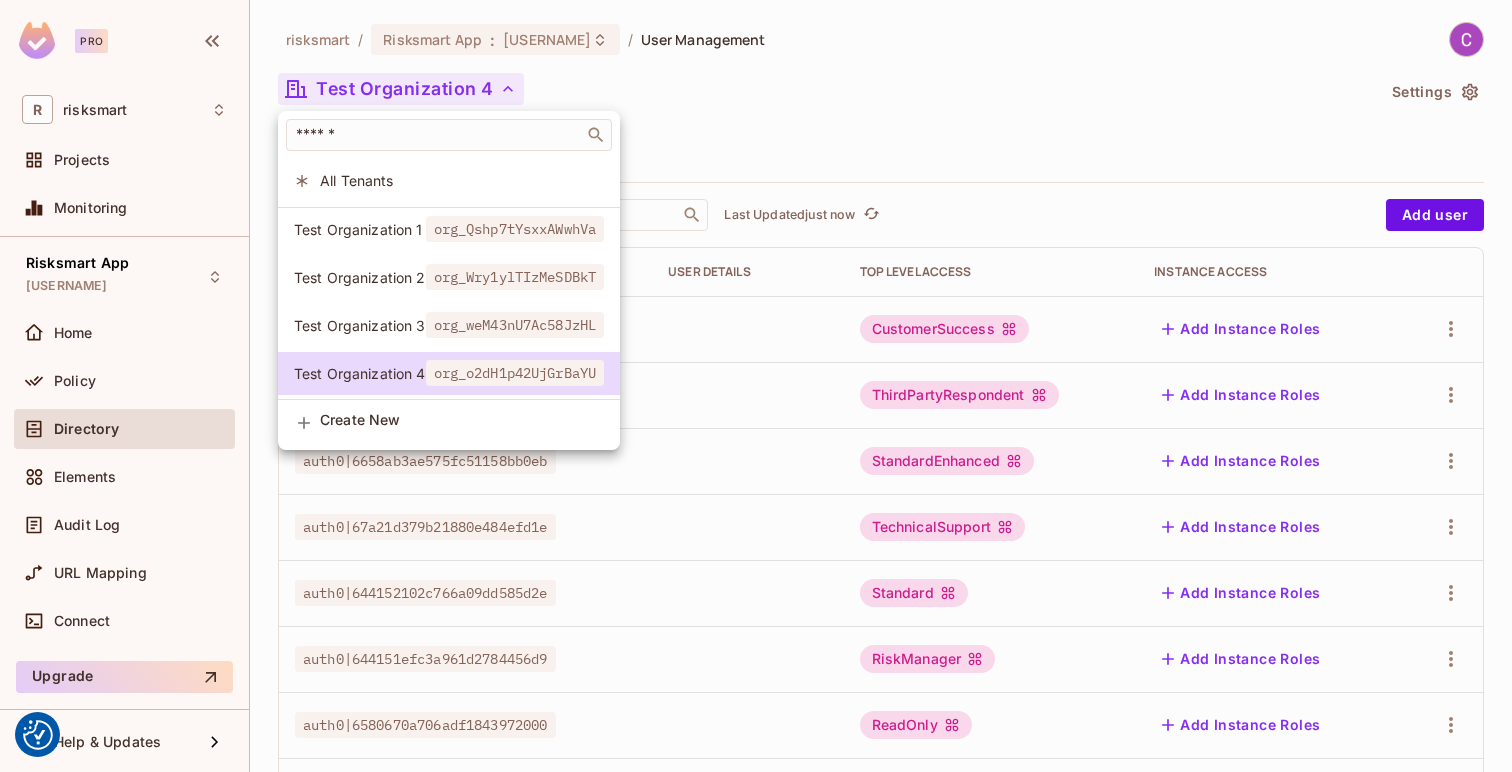 click on "Test Organization 1" at bounding box center [360, 229] 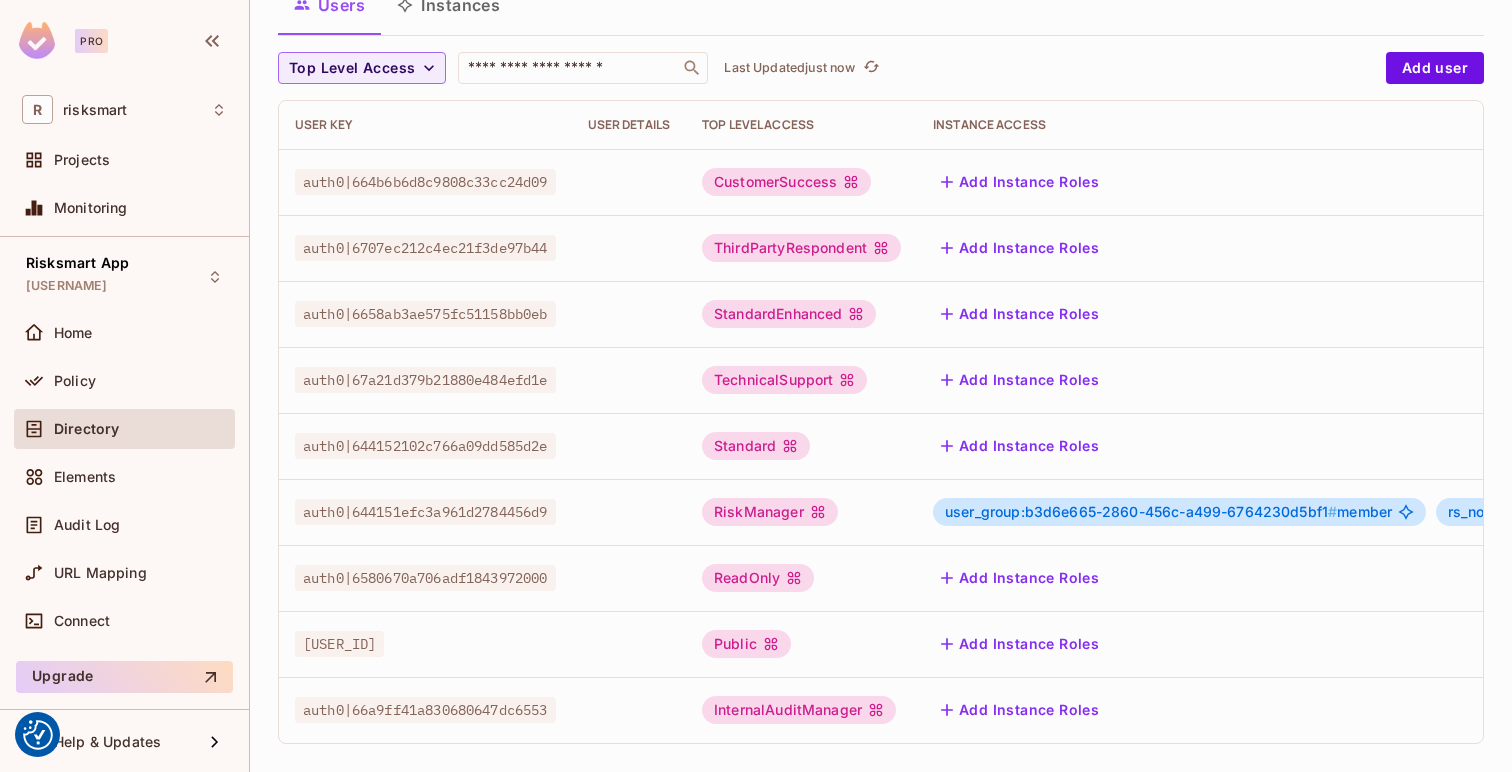 scroll, scrollTop: 154, scrollLeft: 0, axis: vertical 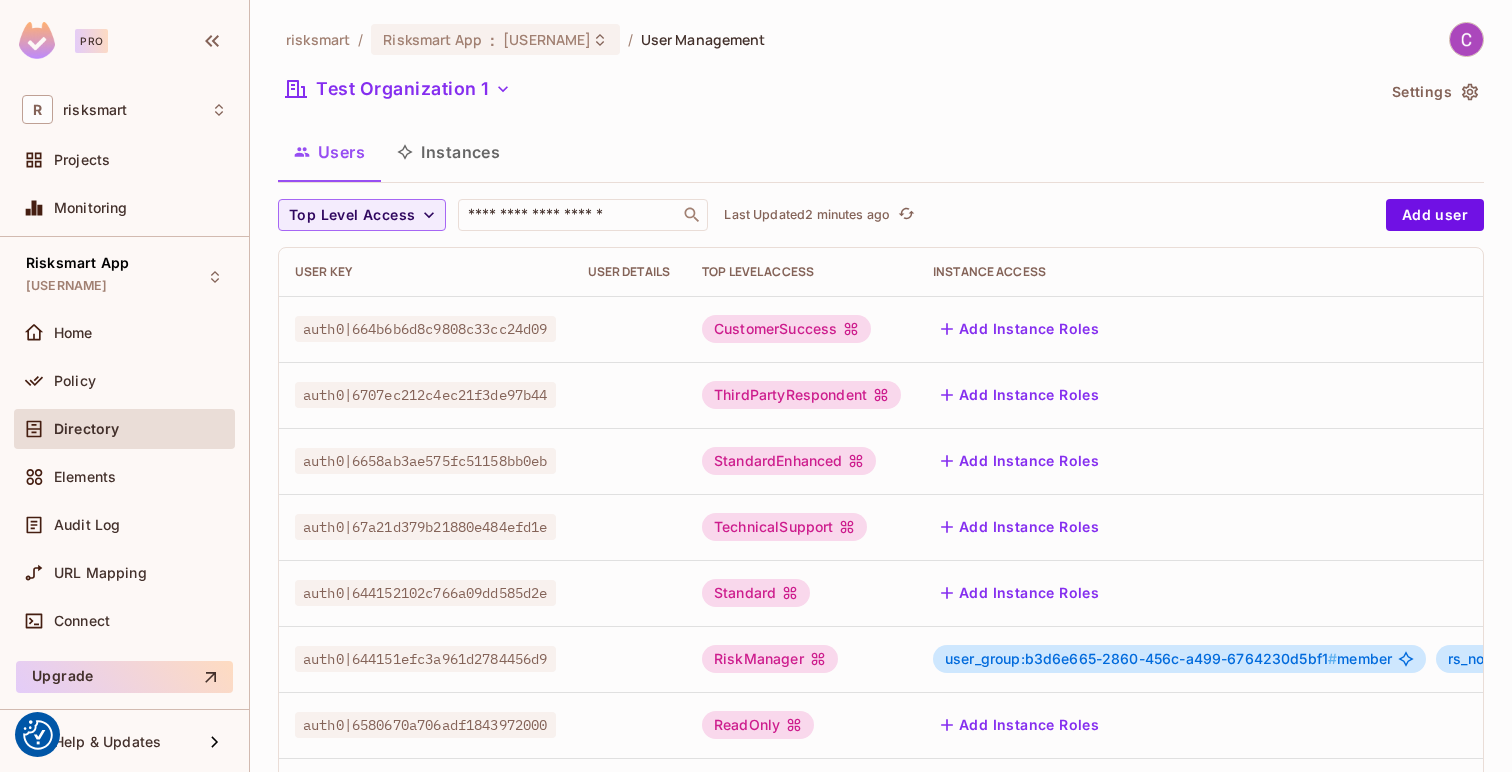 click on "Instances" at bounding box center [448, 152] 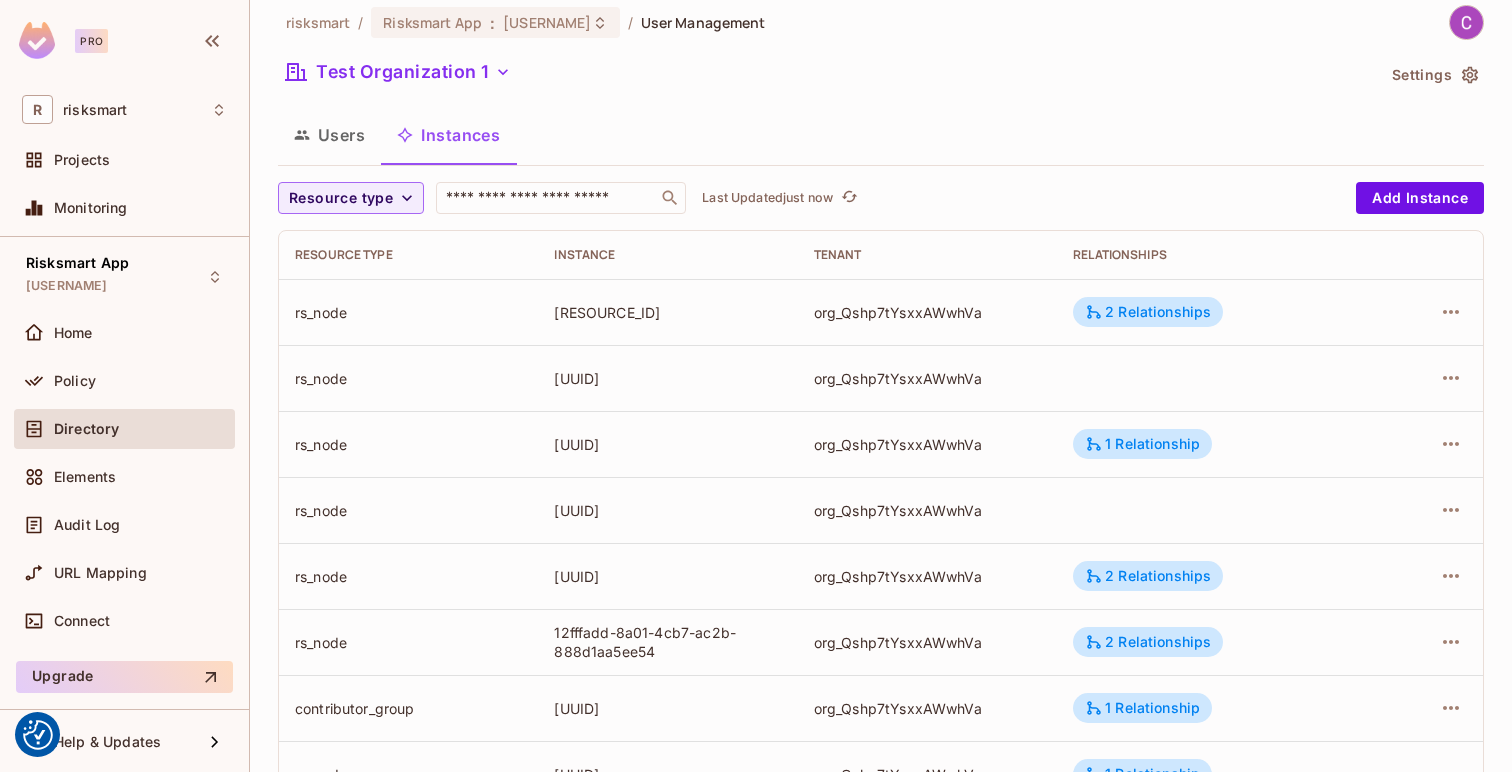 scroll, scrollTop: 0, scrollLeft: 0, axis: both 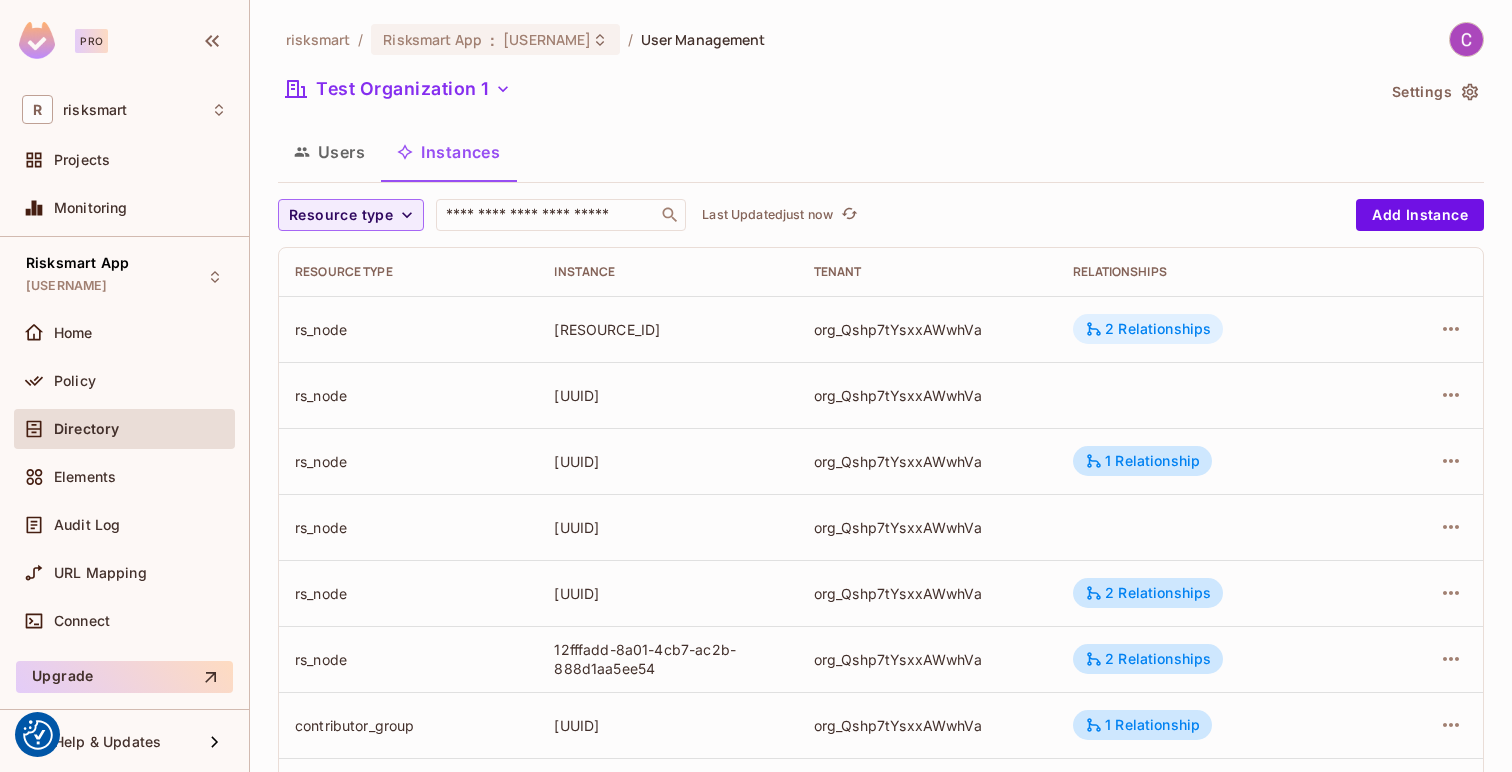 click on "2 Relationships" at bounding box center [1148, 329] 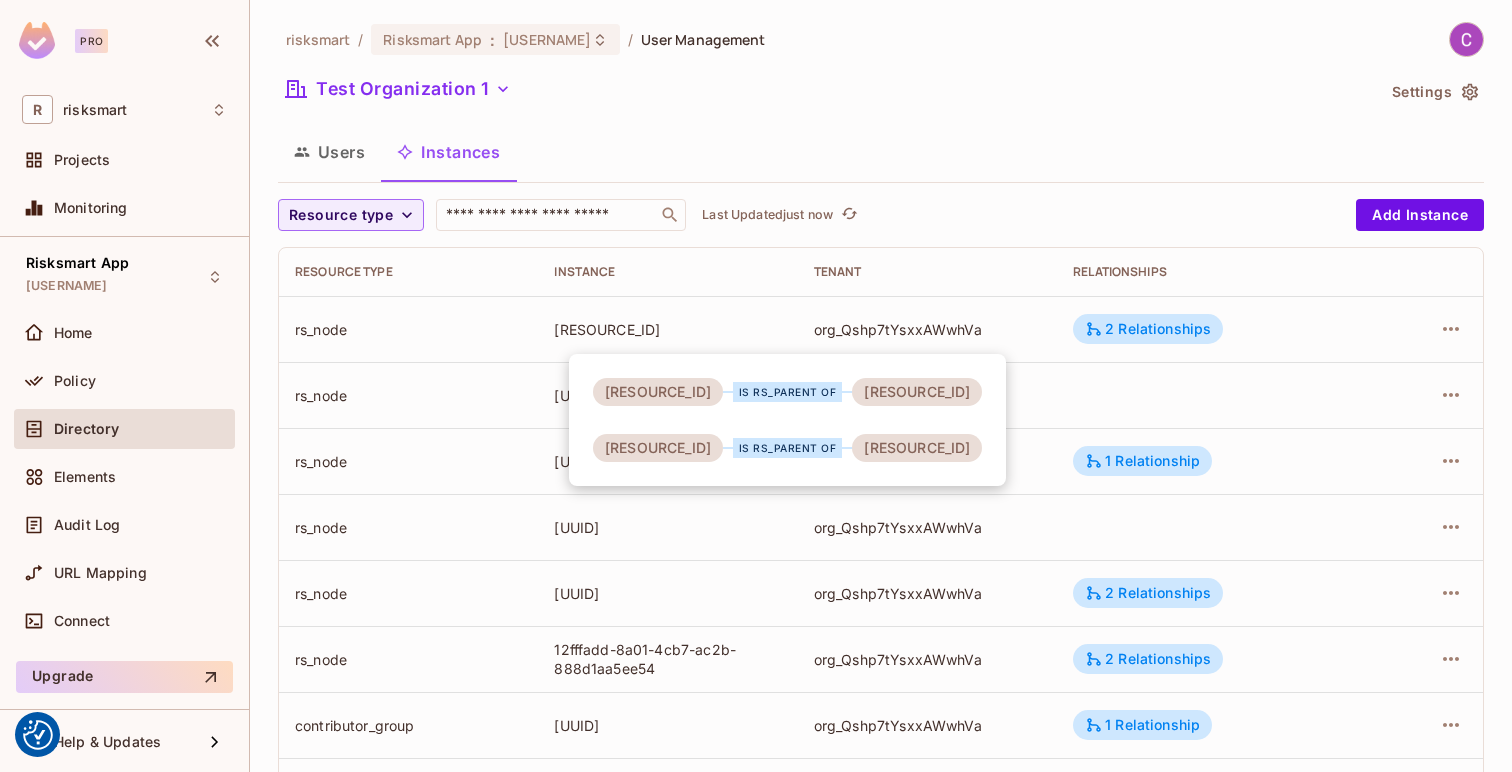 click at bounding box center (756, 386) 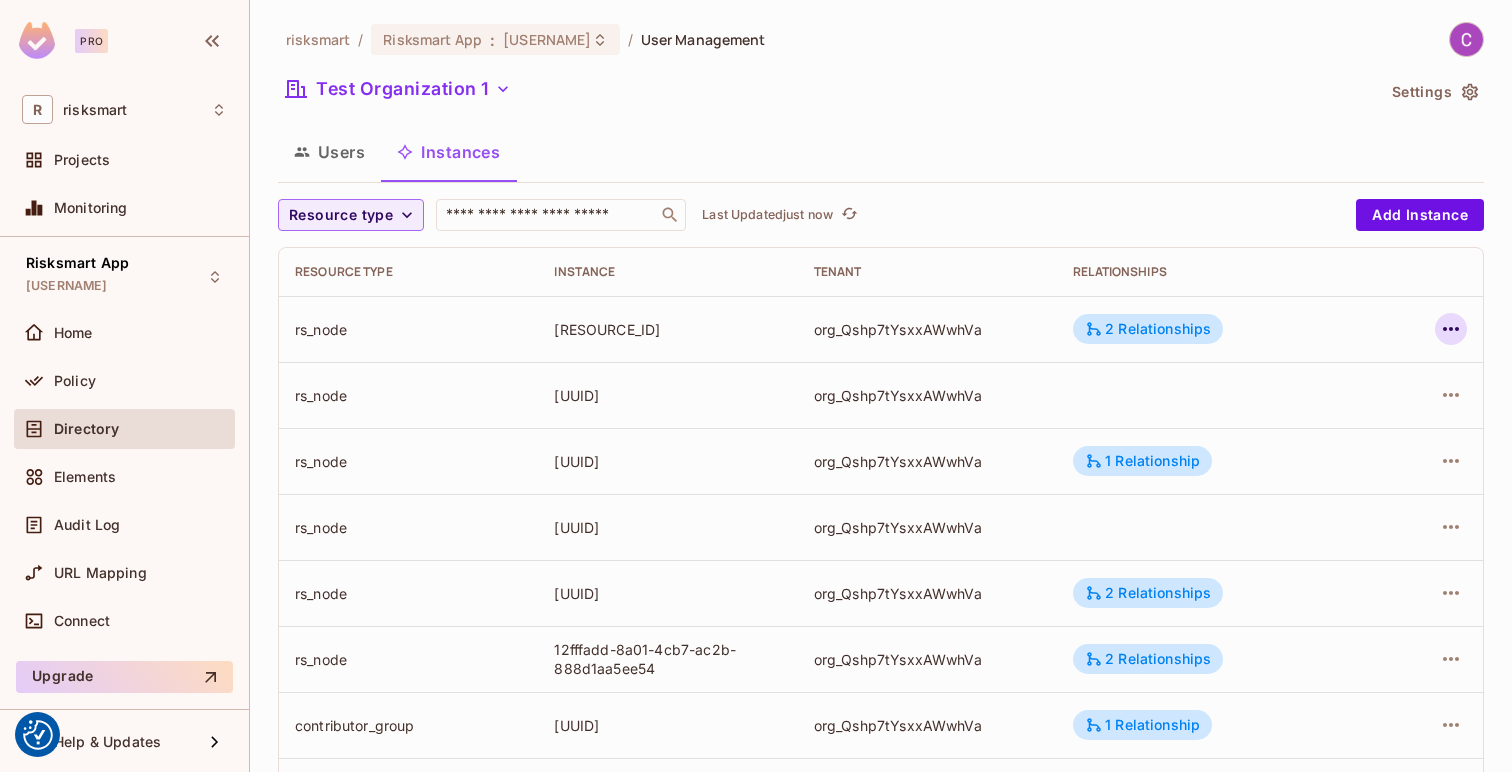 click 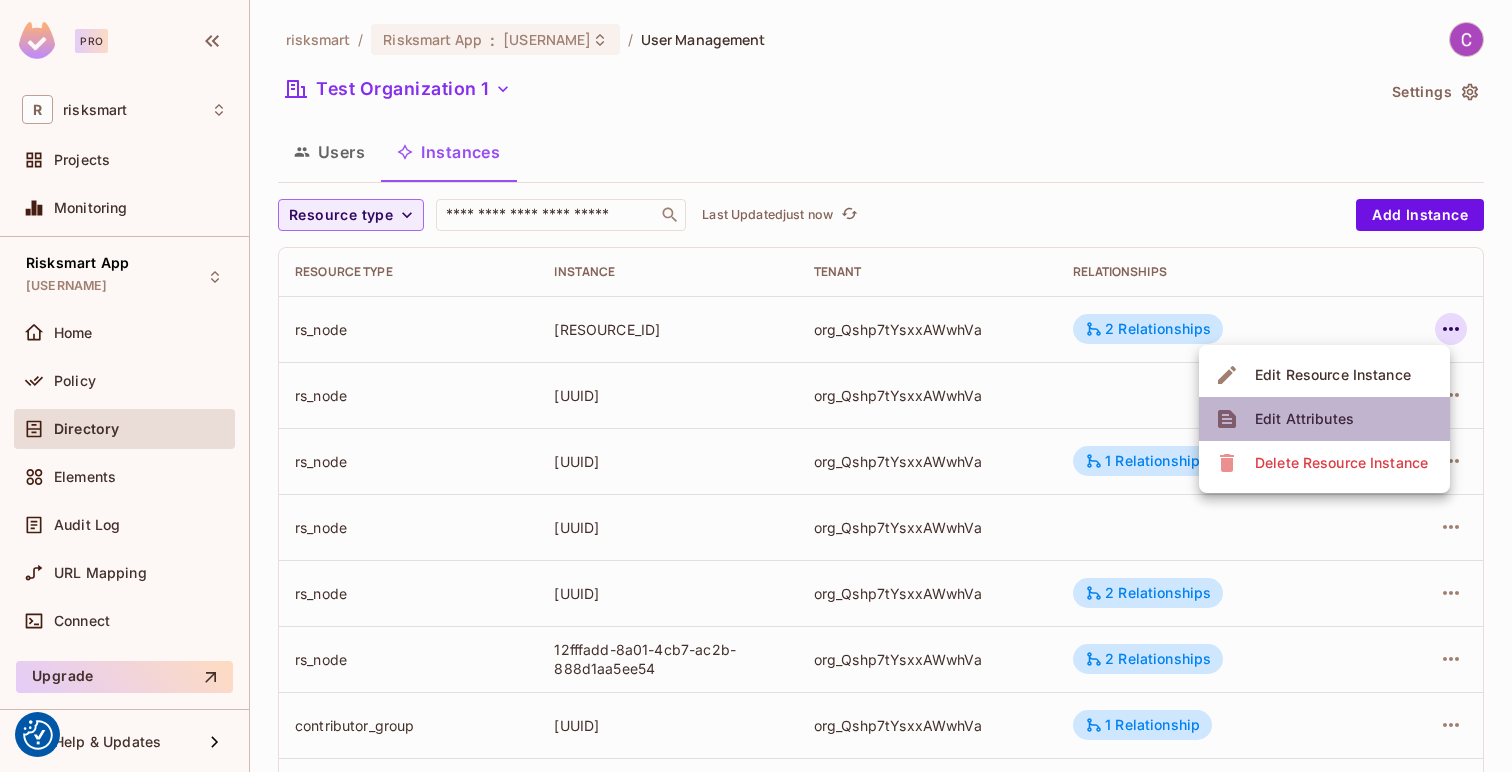 click on "Edit Attributes" at bounding box center (1324, 419) 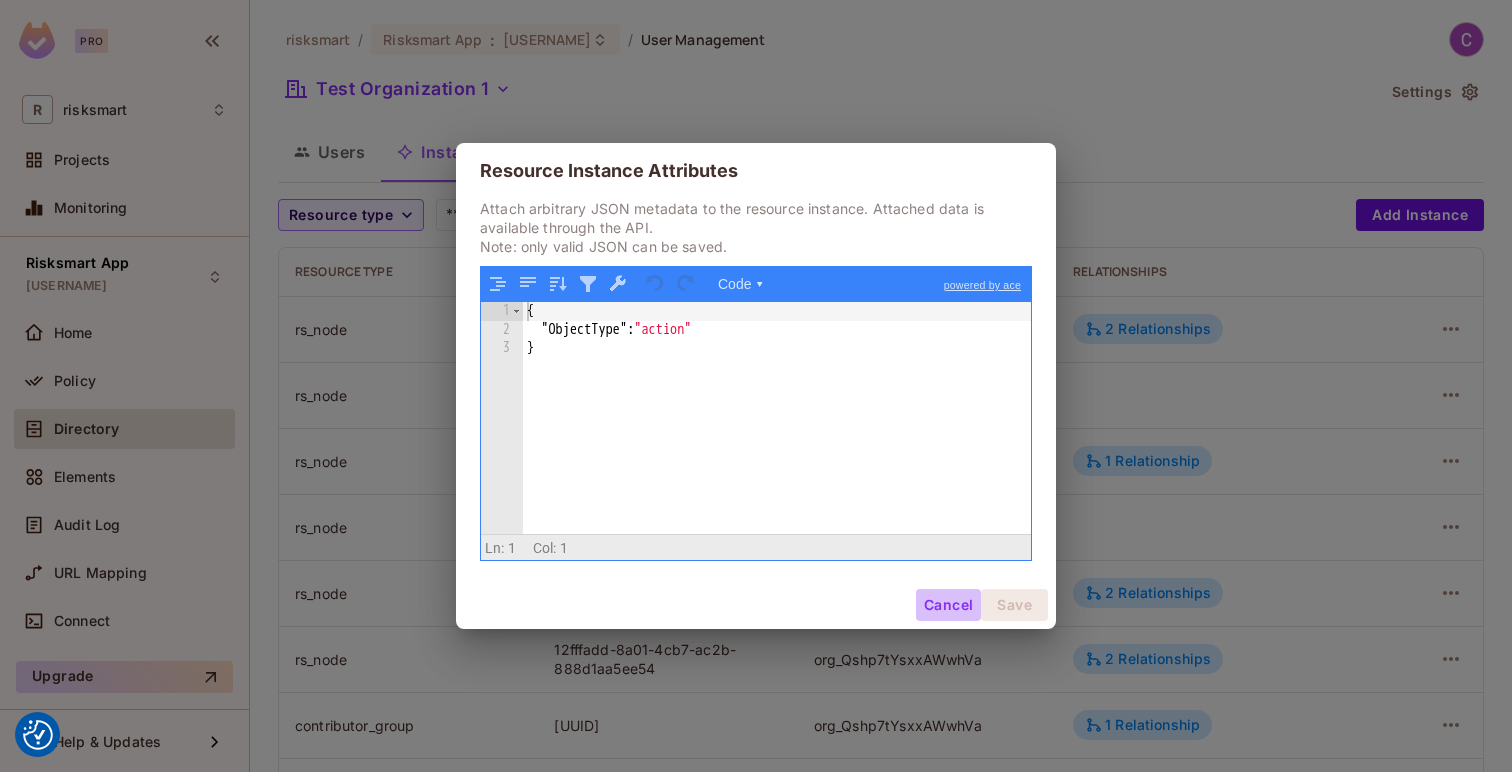 click on "Cancel" at bounding box center (948, 605) 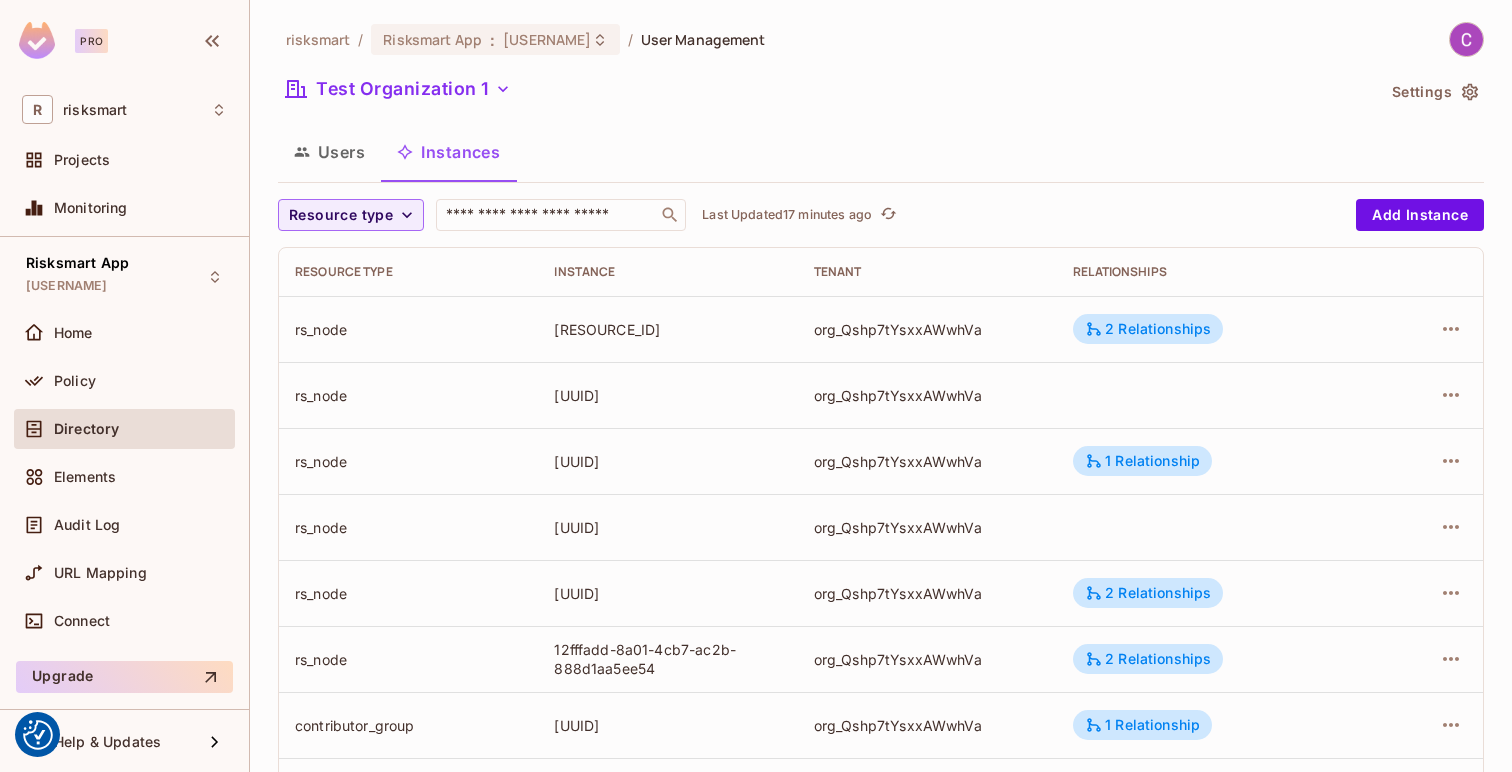 click on "Users" at bounding box center (329, 152) 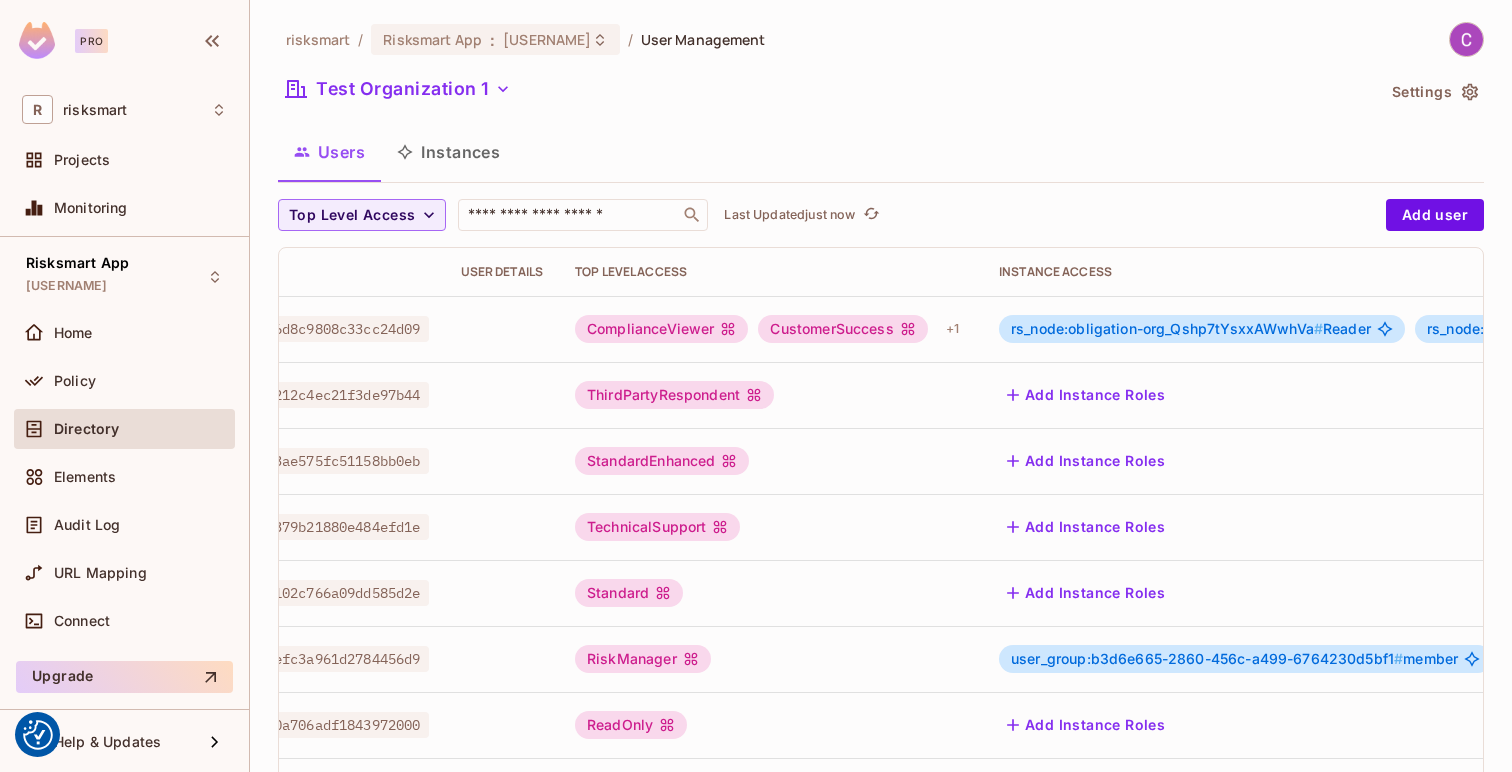 scroll, scrollTop: 0, scrollLeft: 141, axis: horizontal 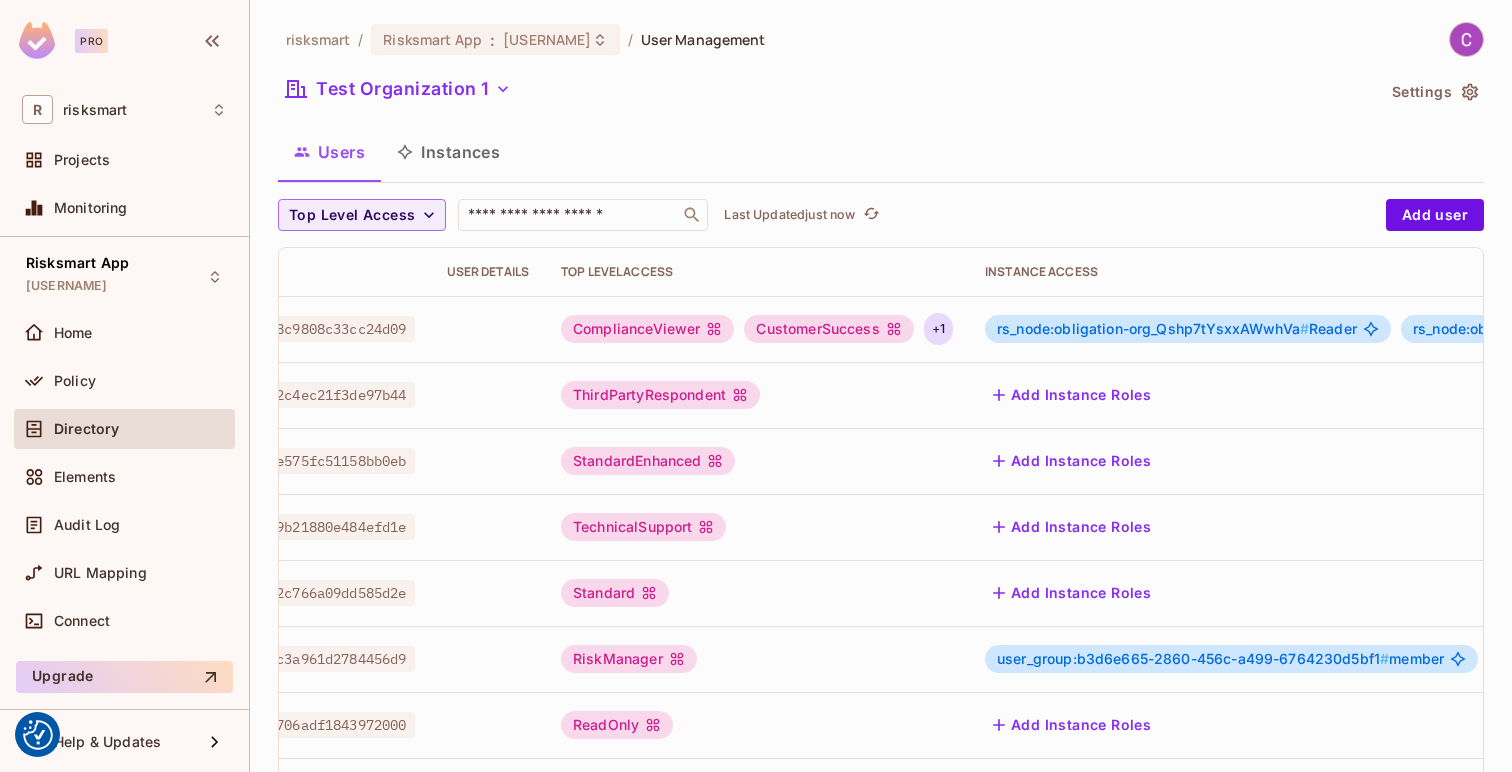 click on "+ 1" at bounding box center (938, 329) 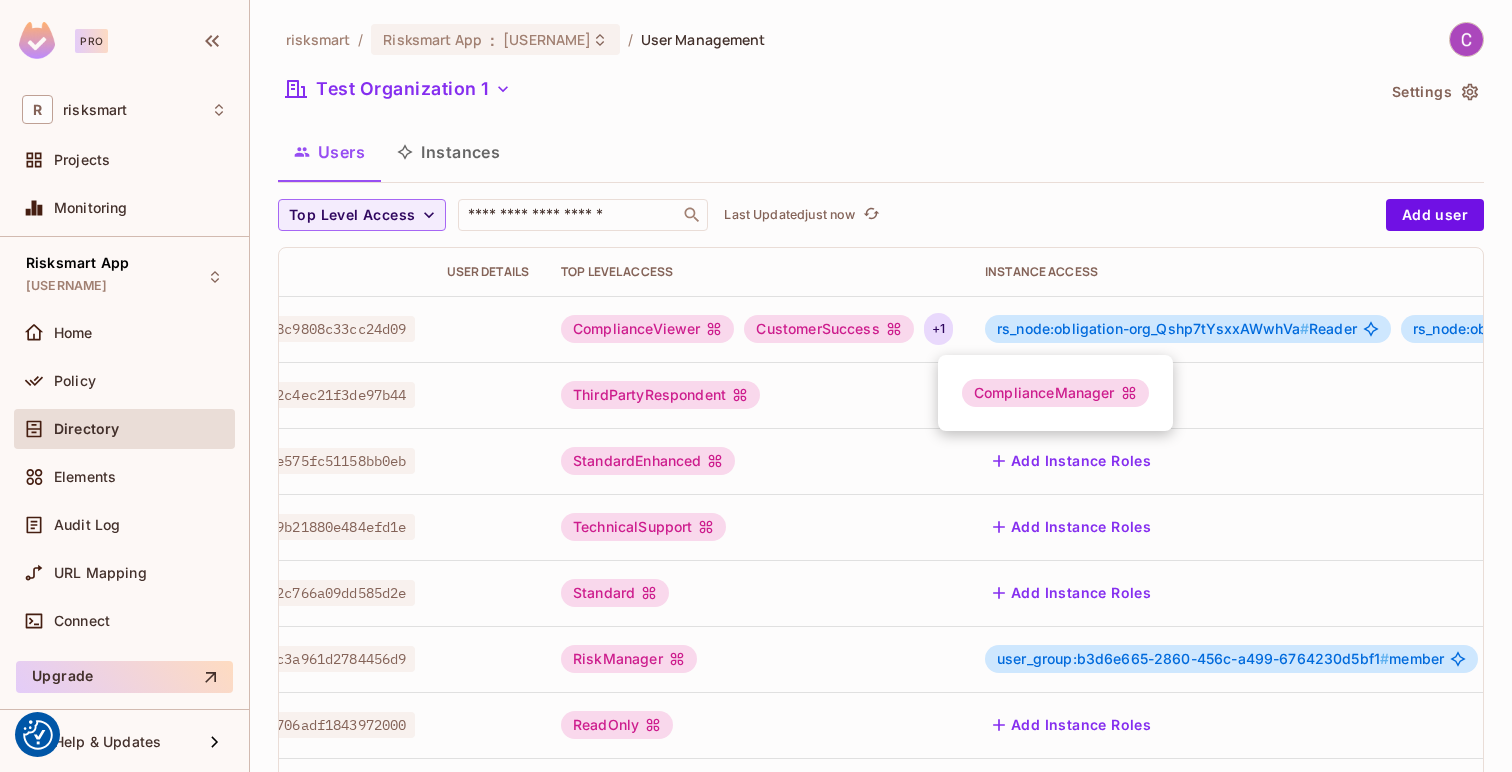 click at bounding box center [756, 386] 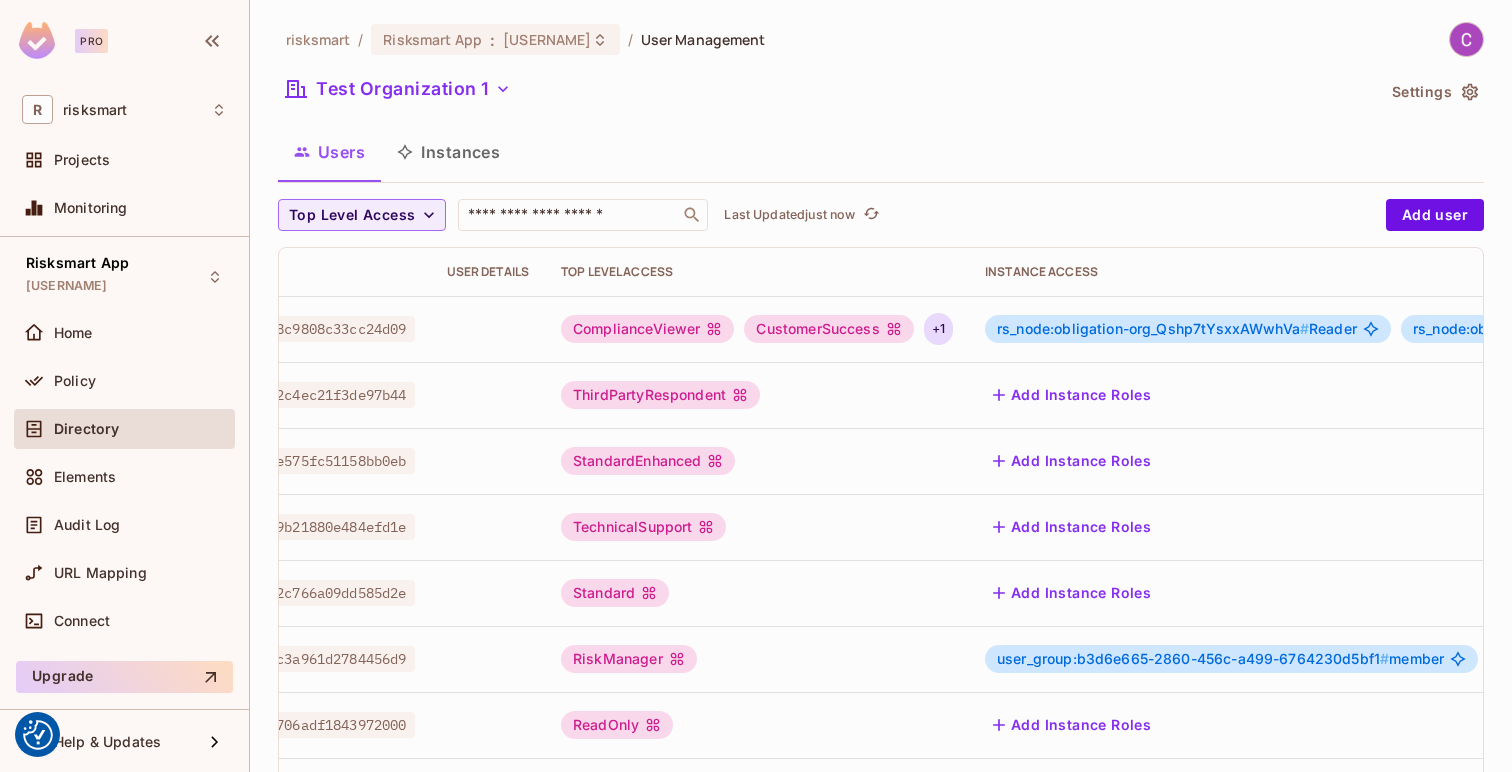click on "+ 1" at bounding box center (938, 329) 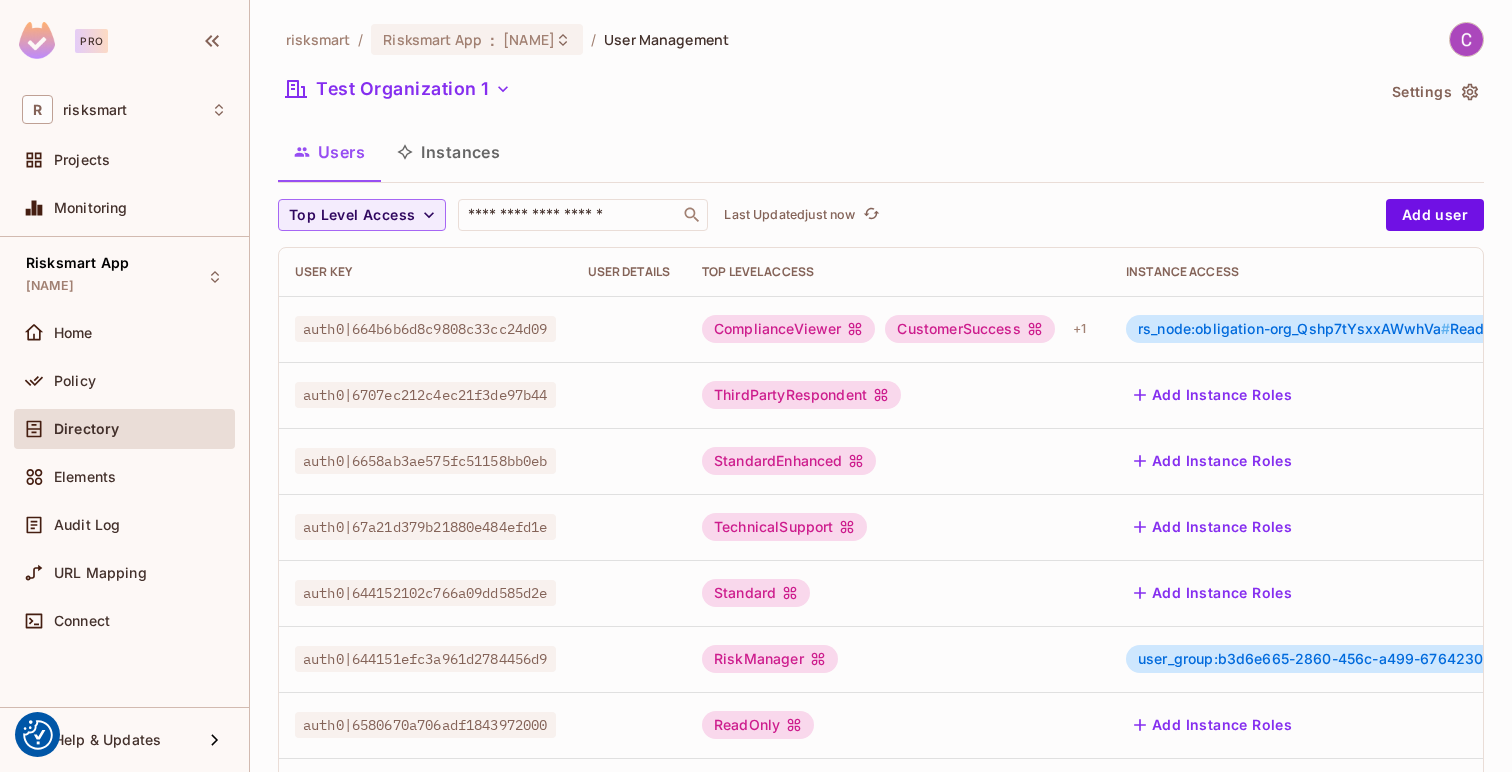 scroll, scrollTop: 0, scrollLeft: 0, axis: both 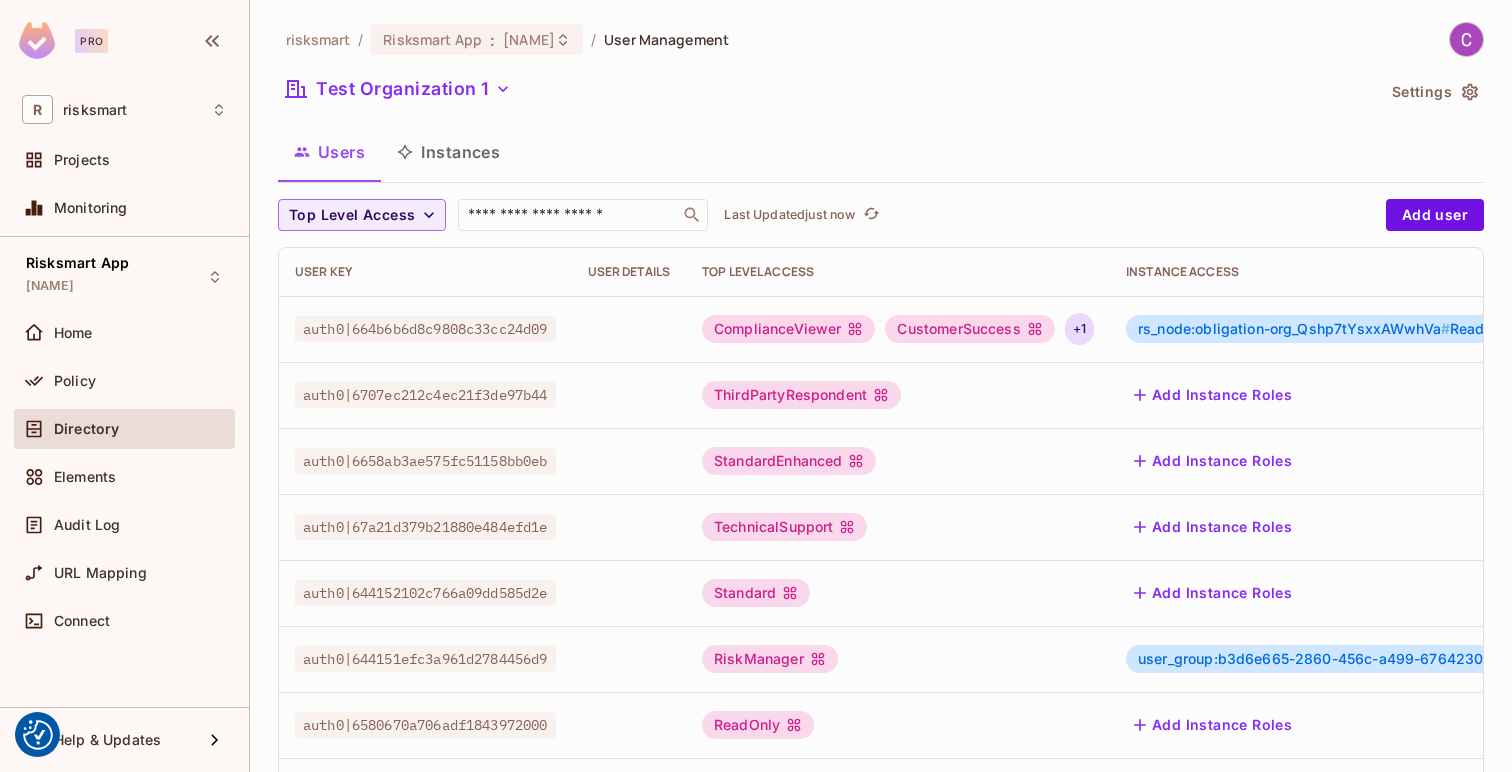 click on "+ 1" at bounding box center [1079, 329] 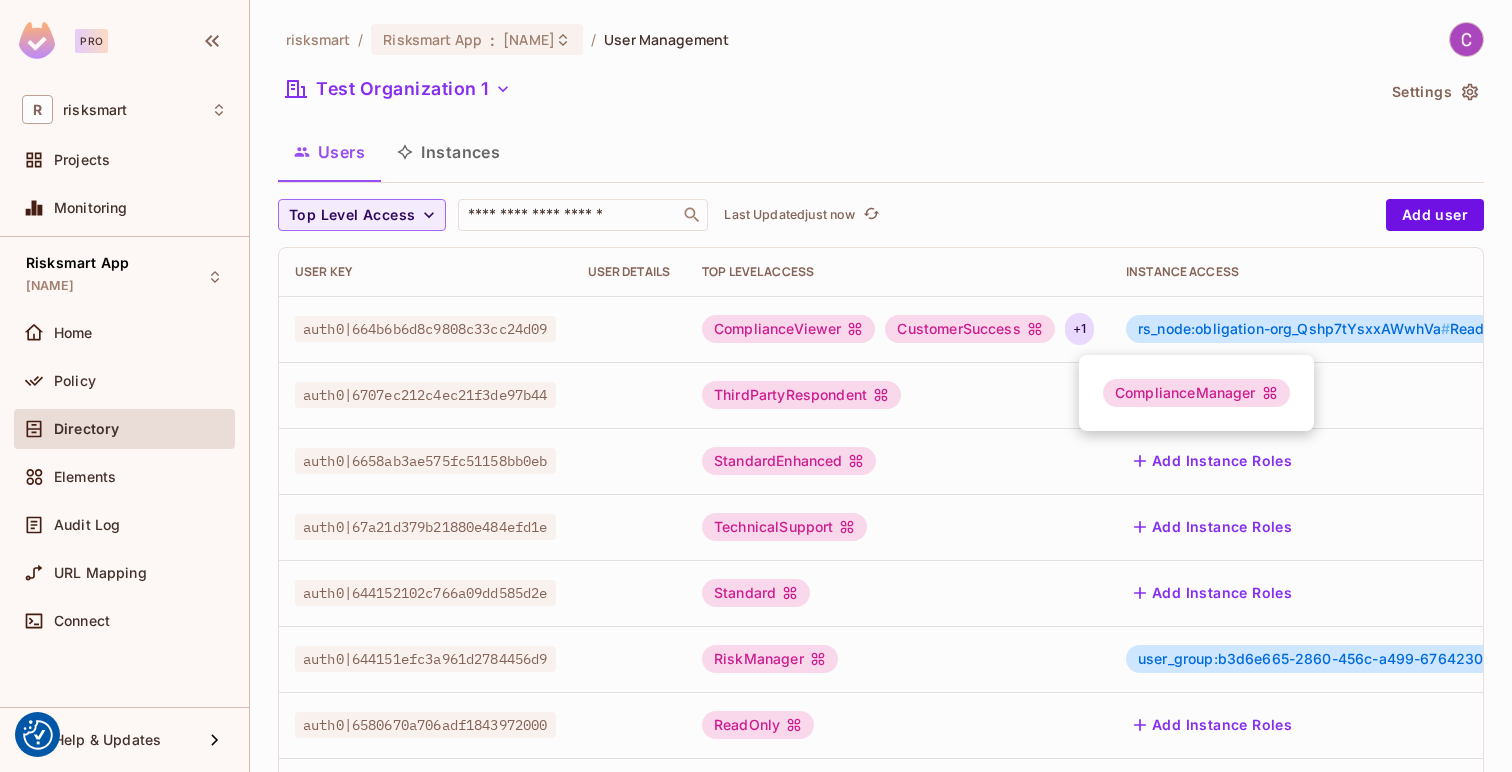 click at bounding box center (756, 386) 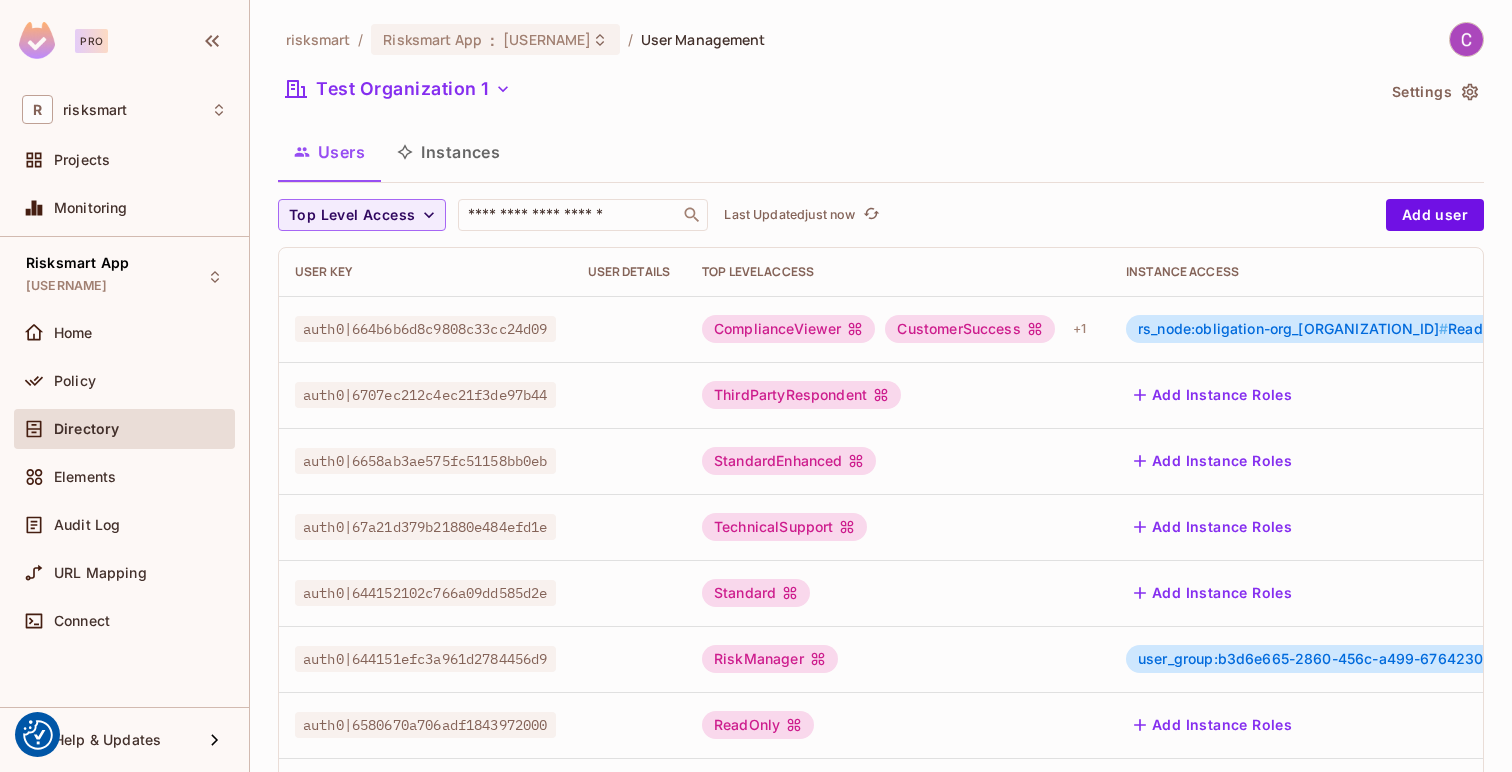 scroll, scrollTop: 0, scrollLeft: 0, axis: both 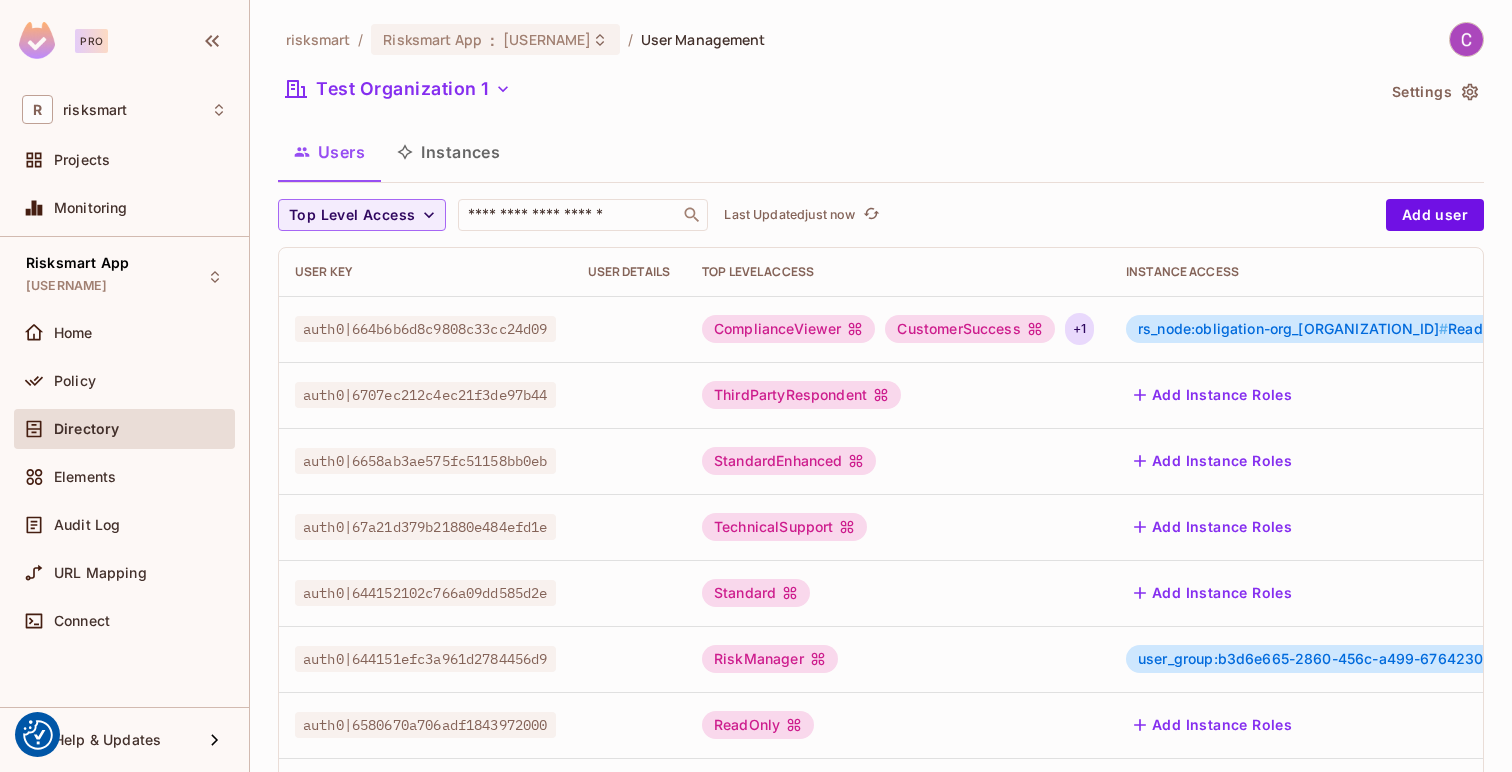 click on "+ 1" at bounding box center (1079, 329) 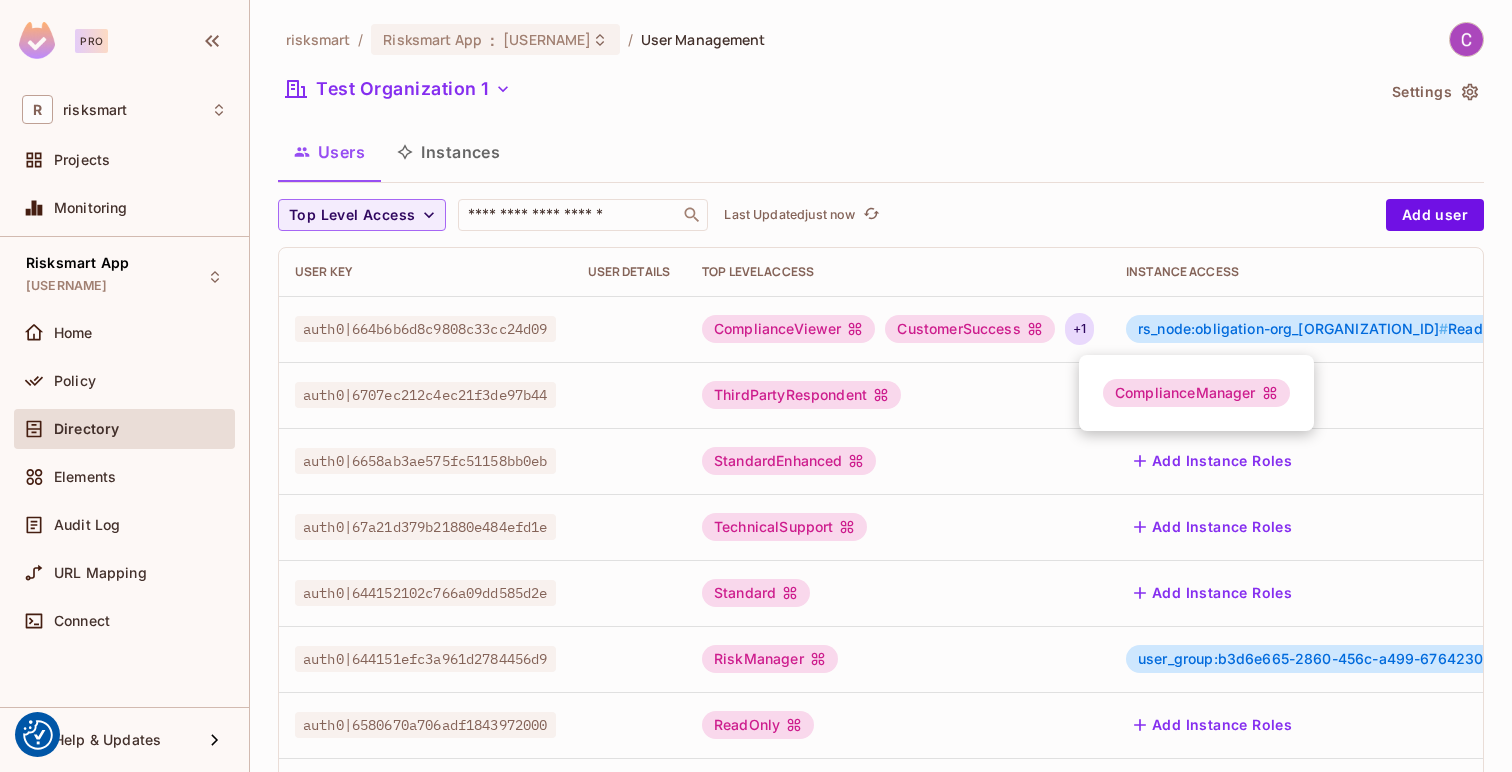 click at bounding box center (756, 386) 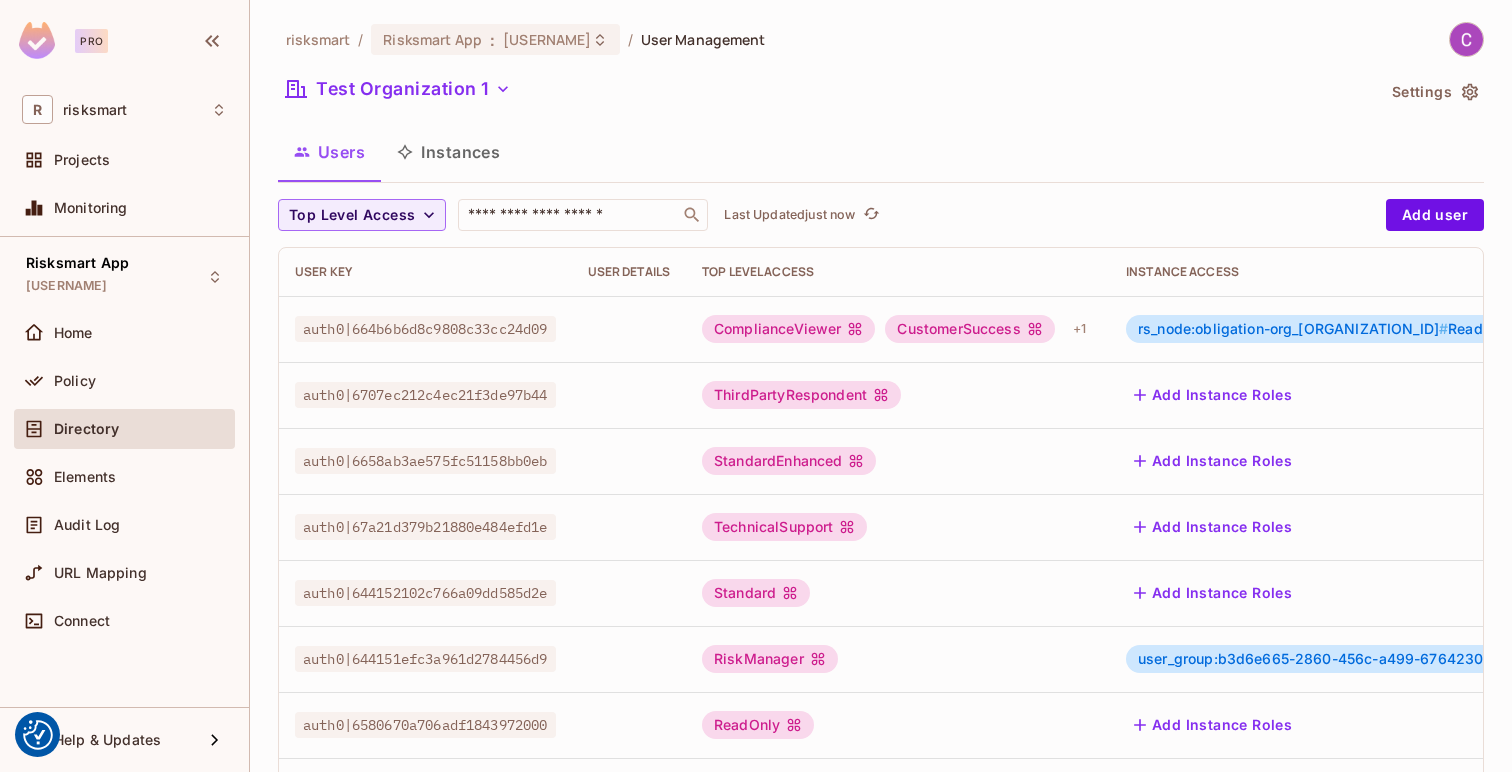 click on "Monitoring" at bounding box center [124, 208] 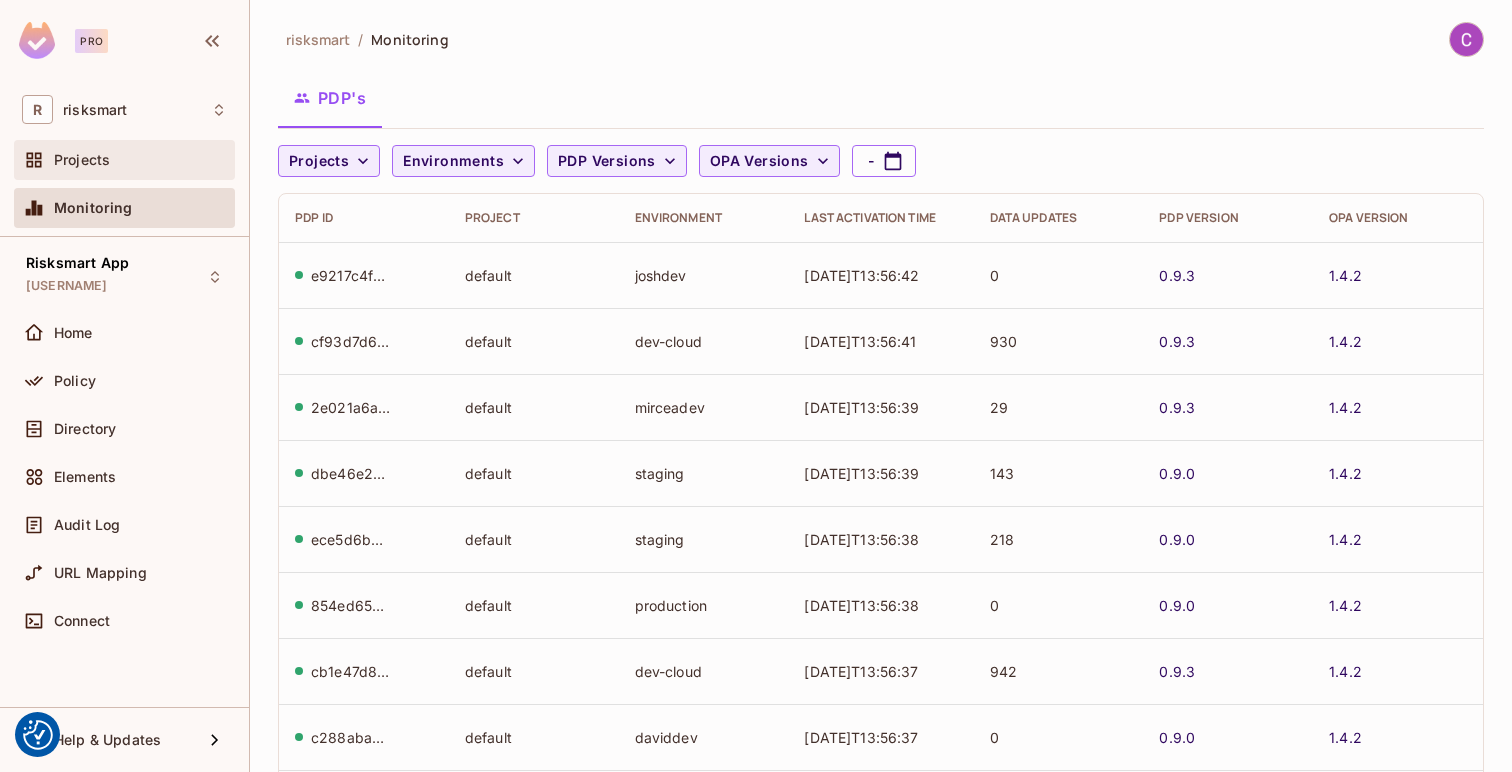 click on "Projects" at bounding box center [124, 160] 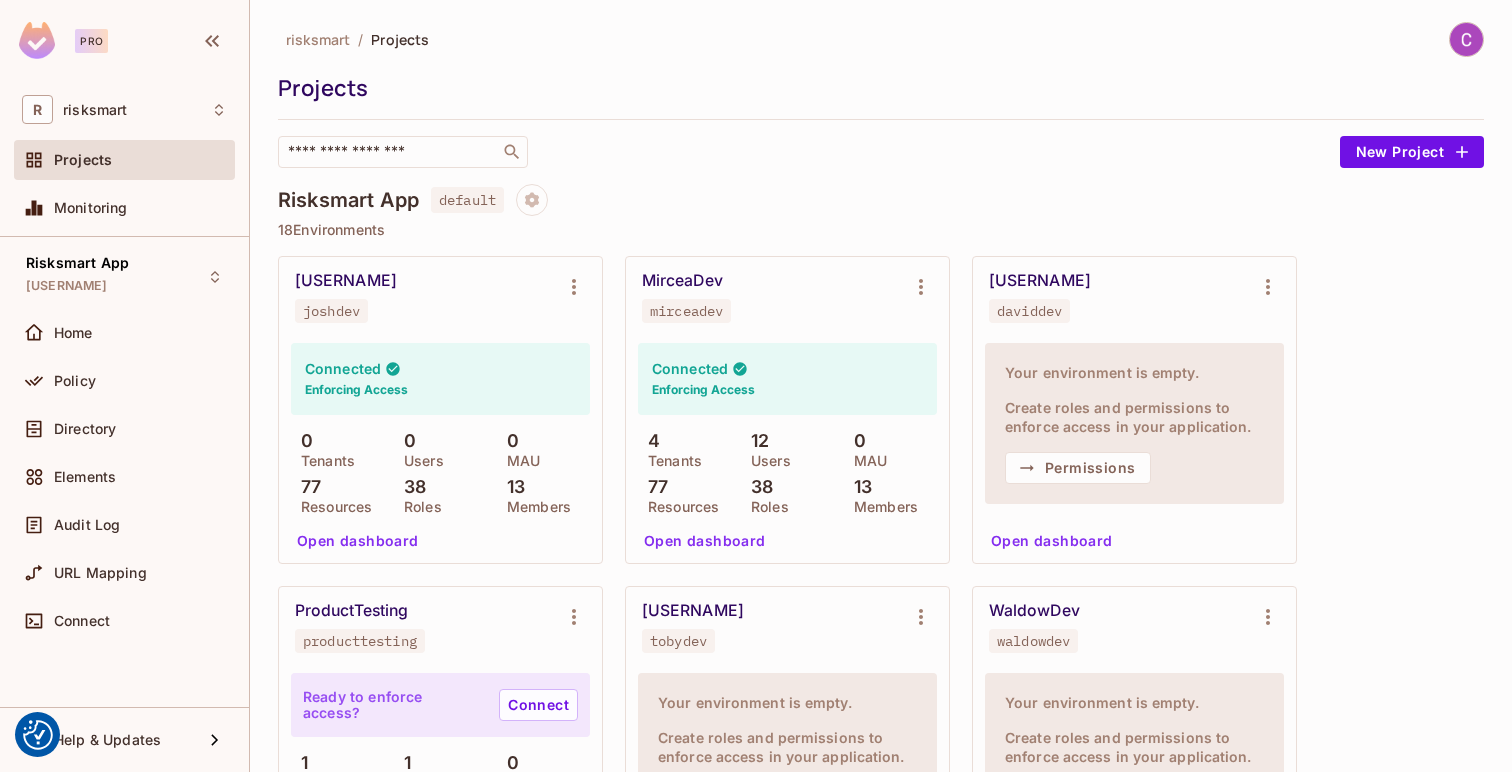 click on "risksmart" at bounding box center [318, 39] 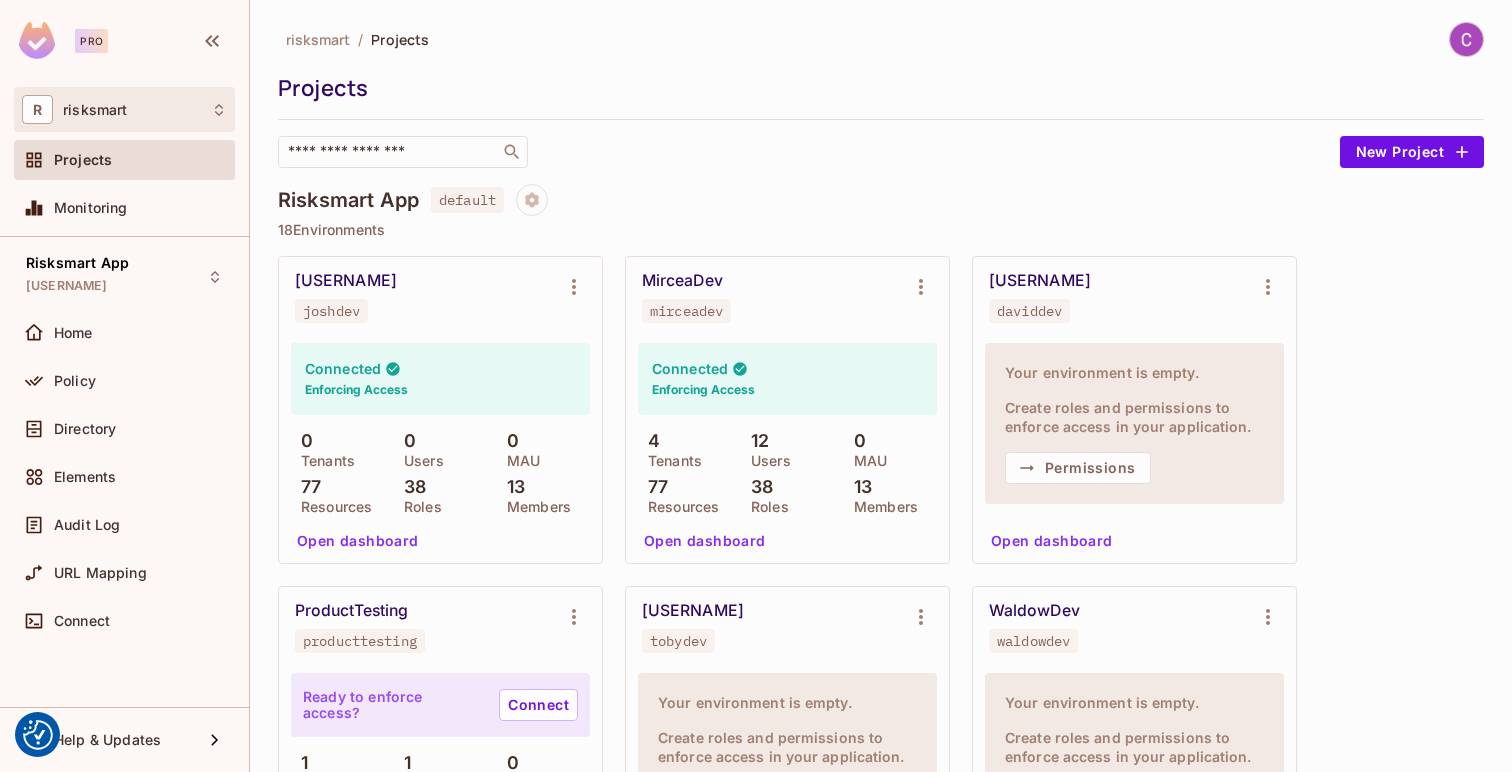 click on "R risksmart" at bounding box center [124, 109] 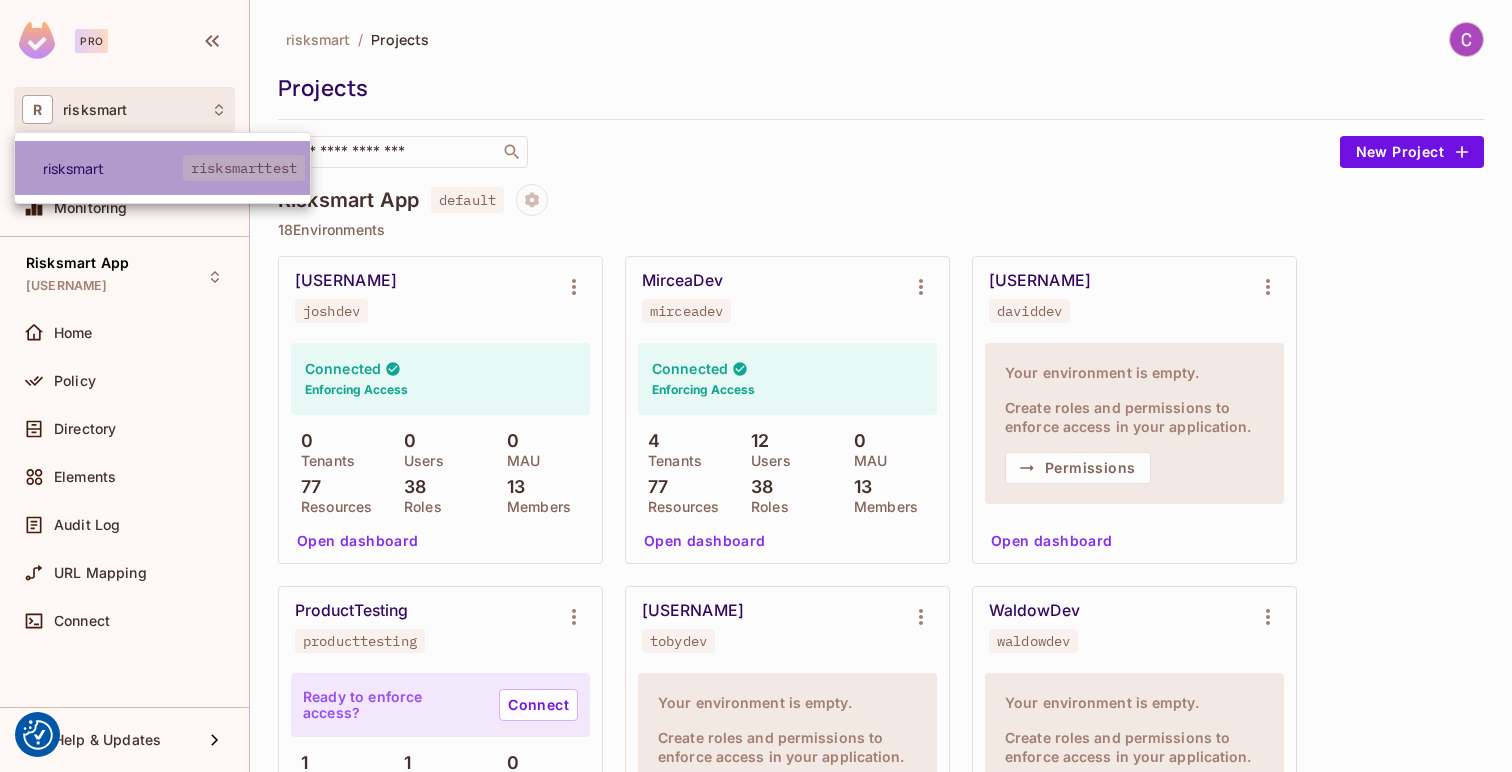 click on "risksmart" at bounding box center (113, 168) 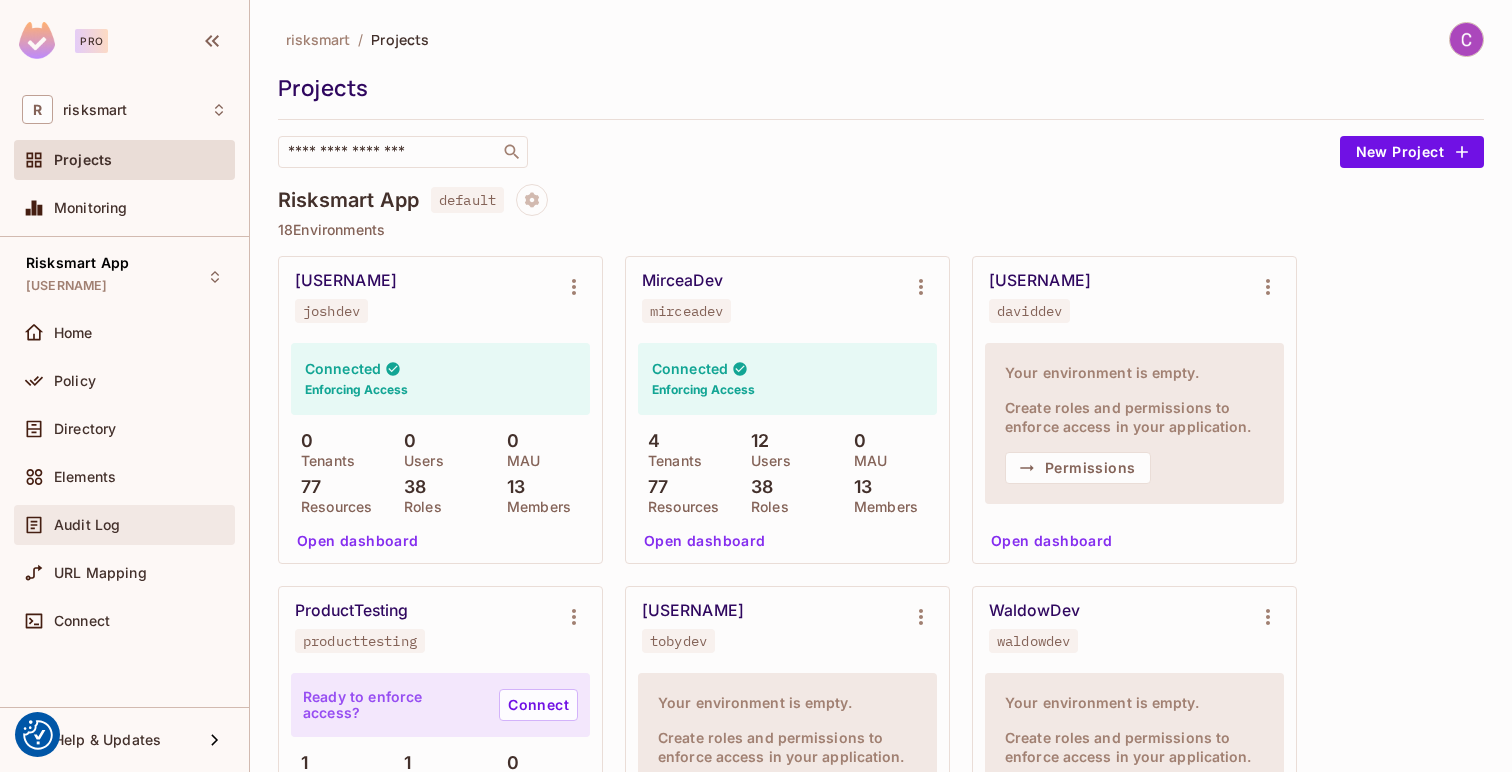 click on "Audit Log" at bounding box center (140, 525) 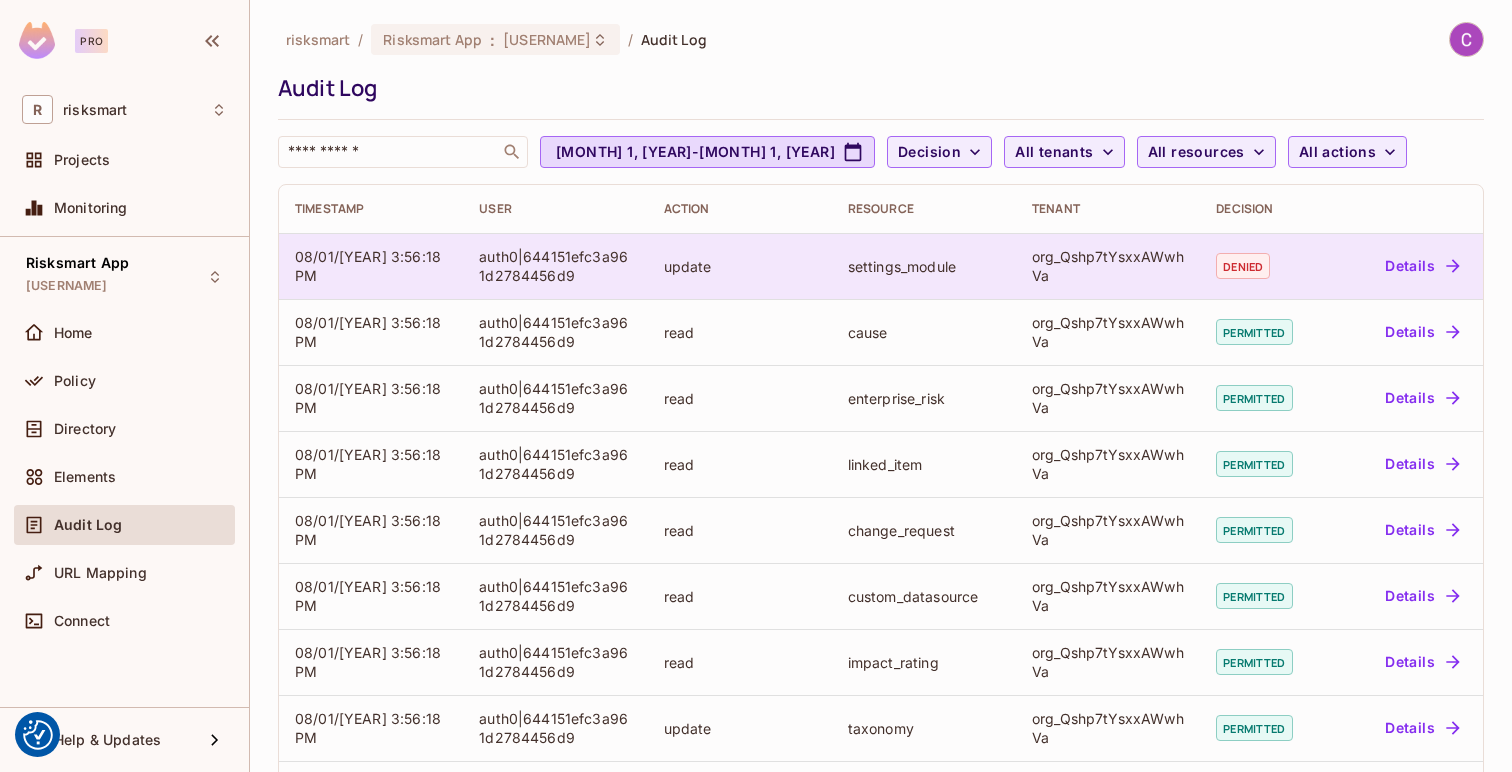 click on "Details" at bounding box center (1408, 266) 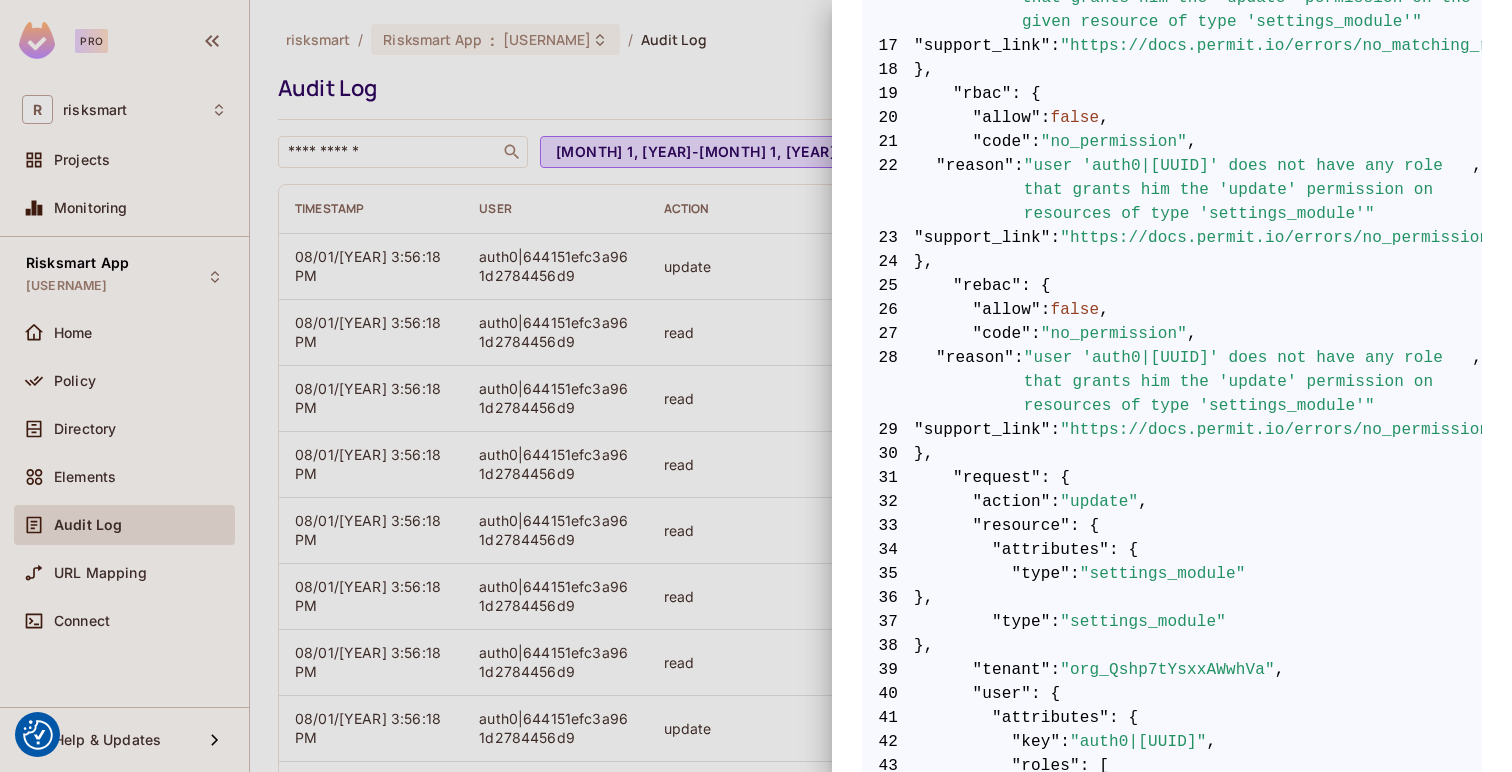 scroll, scrollTop: 822, scrollLeft: 0, axis: vertical 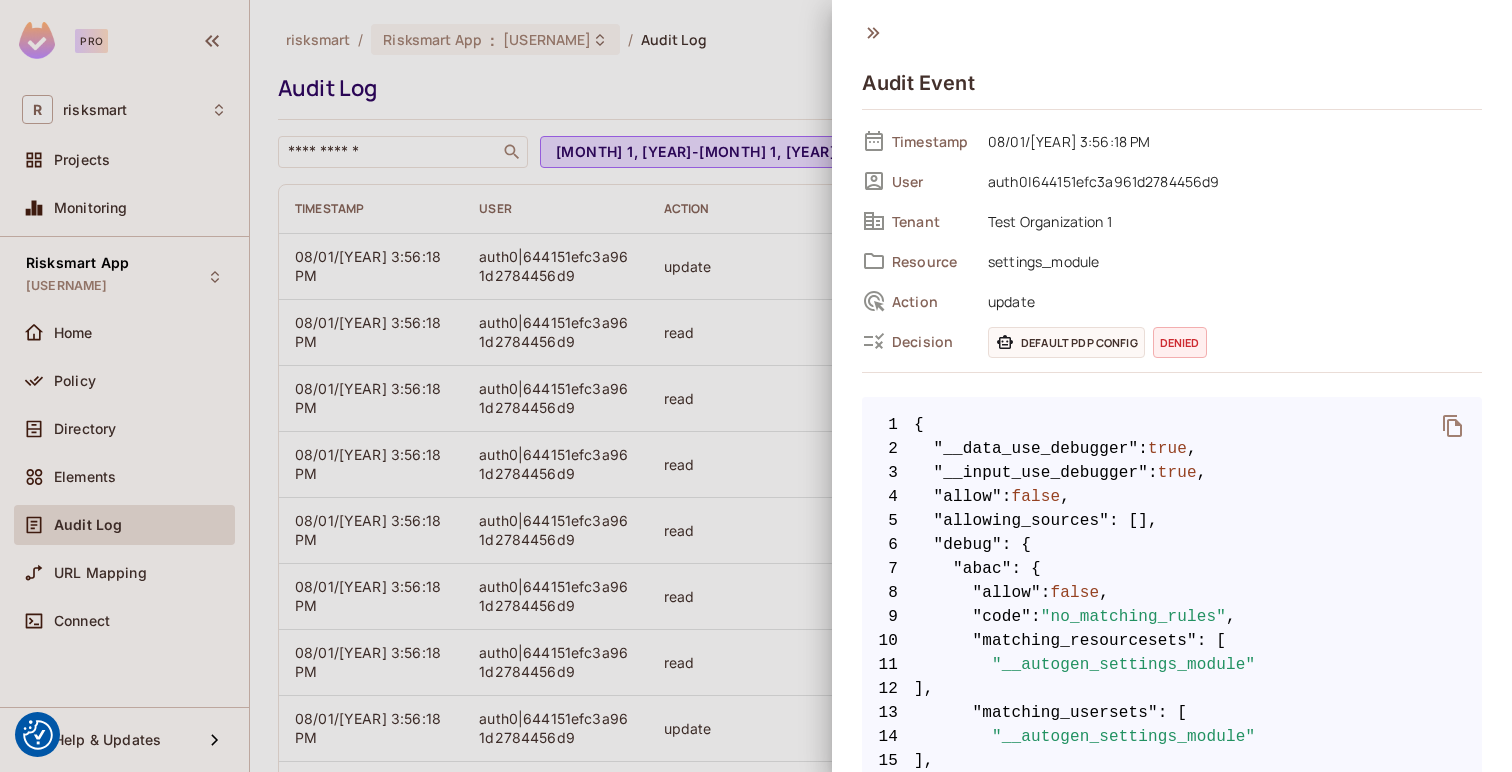 click 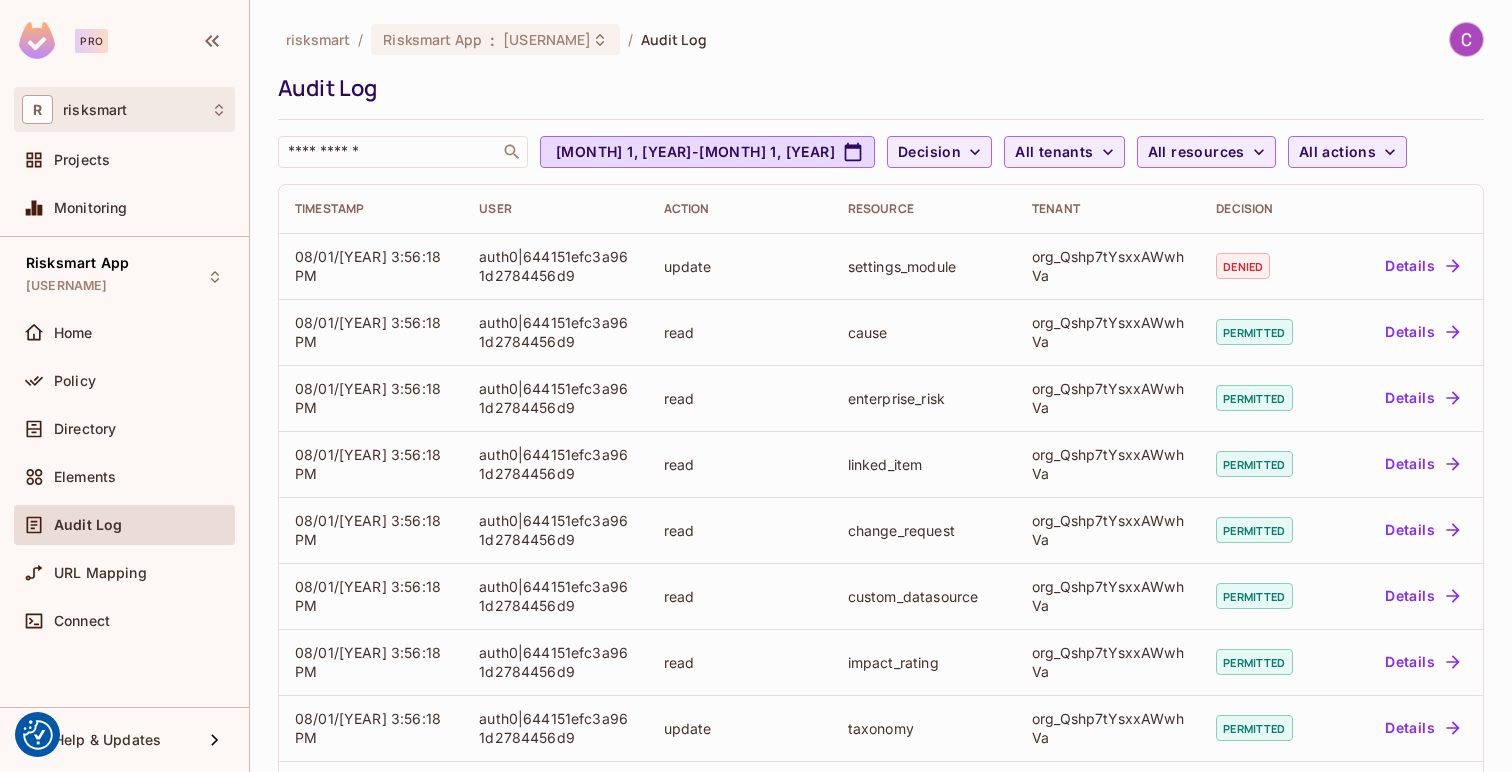 click on "R risksmart" at bounding box center (124, 109) 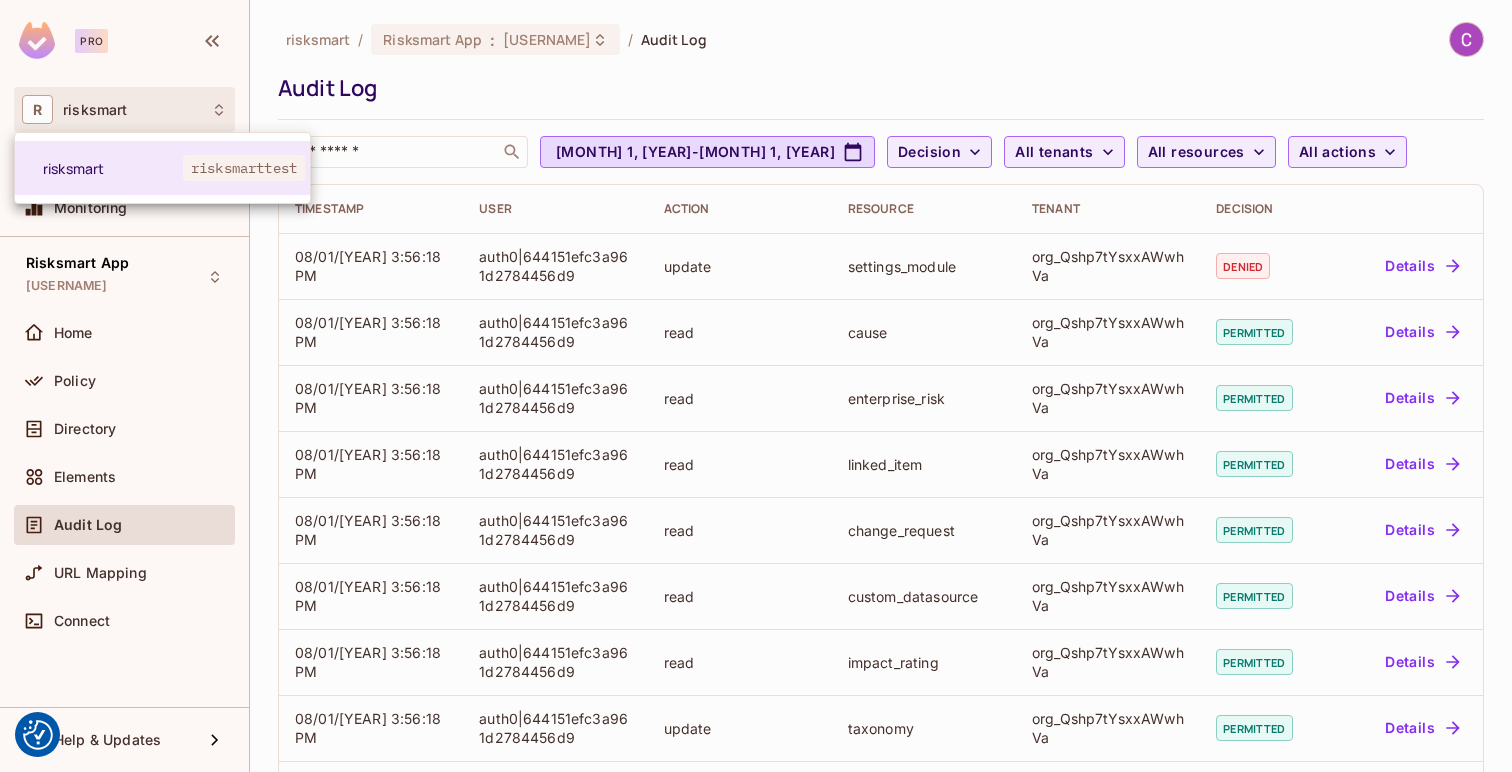 click at bounding box center [756, 386] 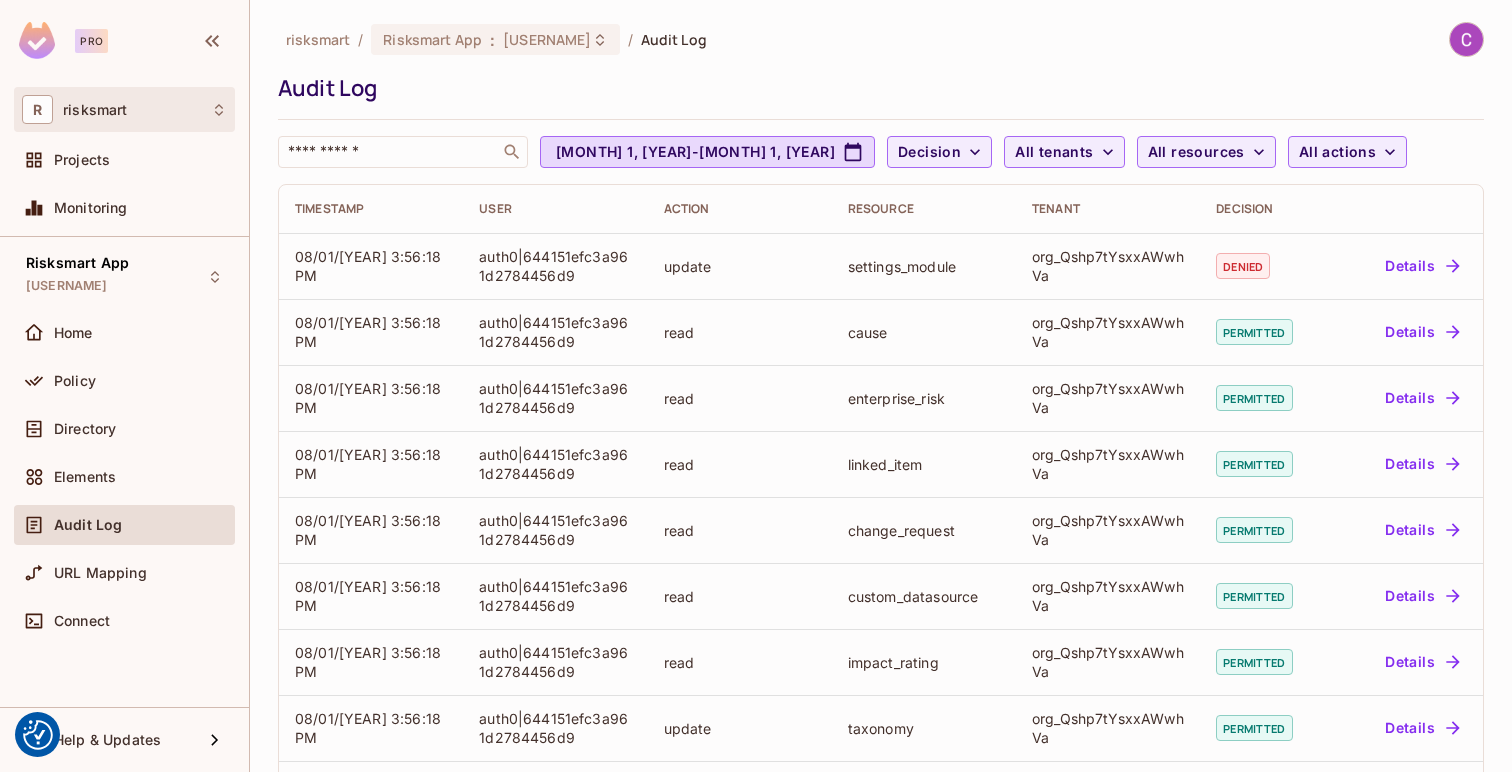 click on "R risksmart" at bounding box center [124, 109] 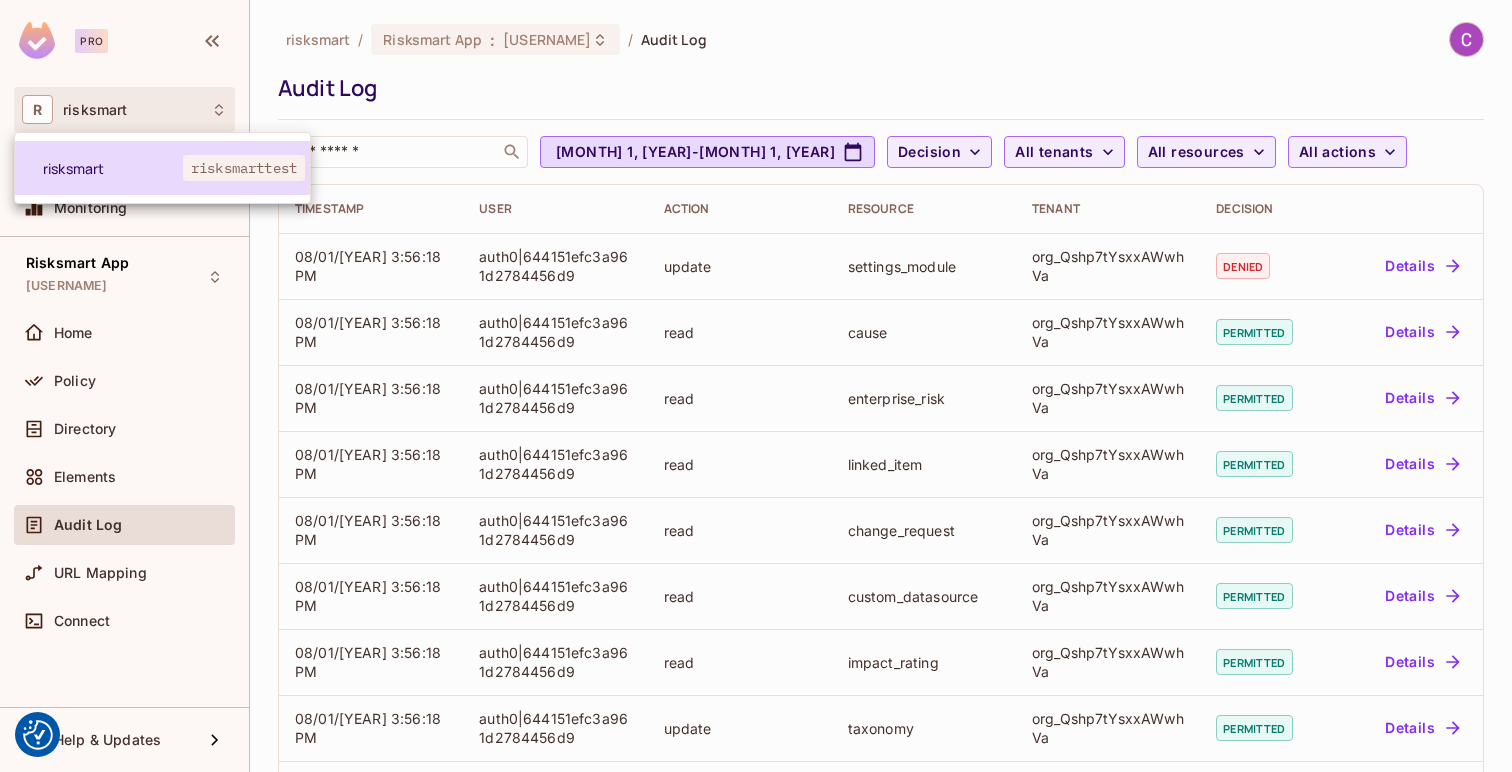 click on "risksmart" at bounding box center (113, 168) 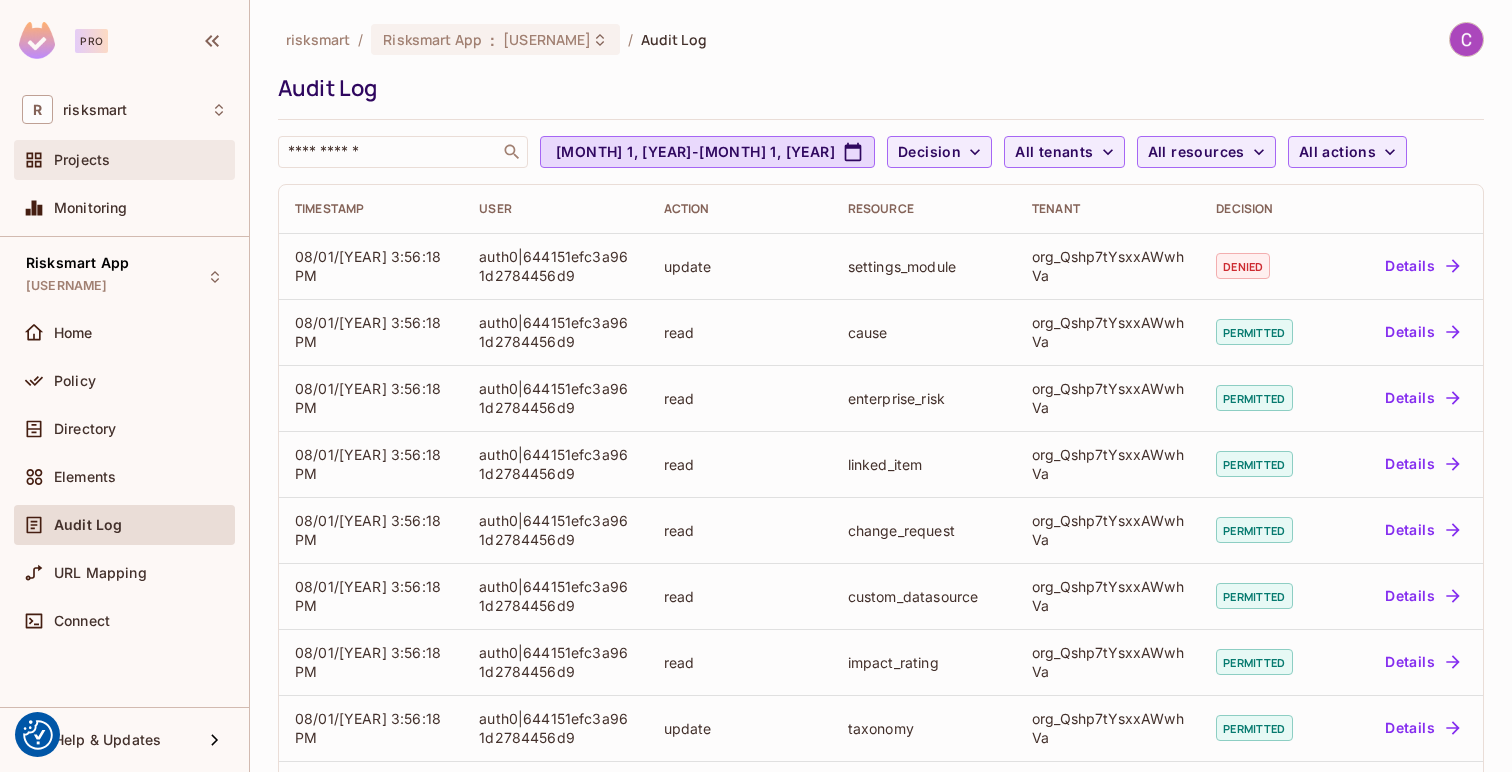 click on "Projects" at bounding box center (140, 160) 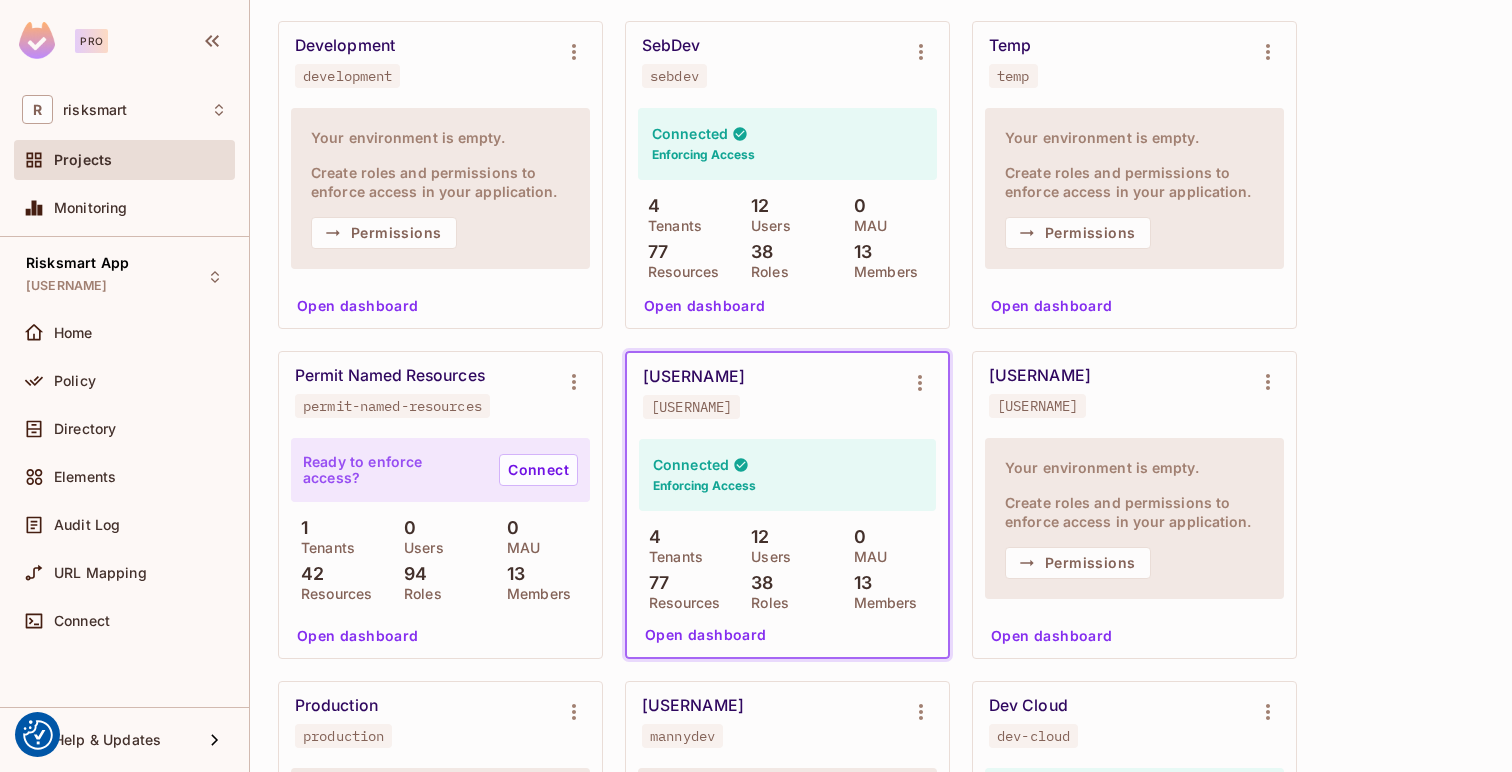 scroll, scrollTop: 949, scrollLeft: 0, axis: vertical 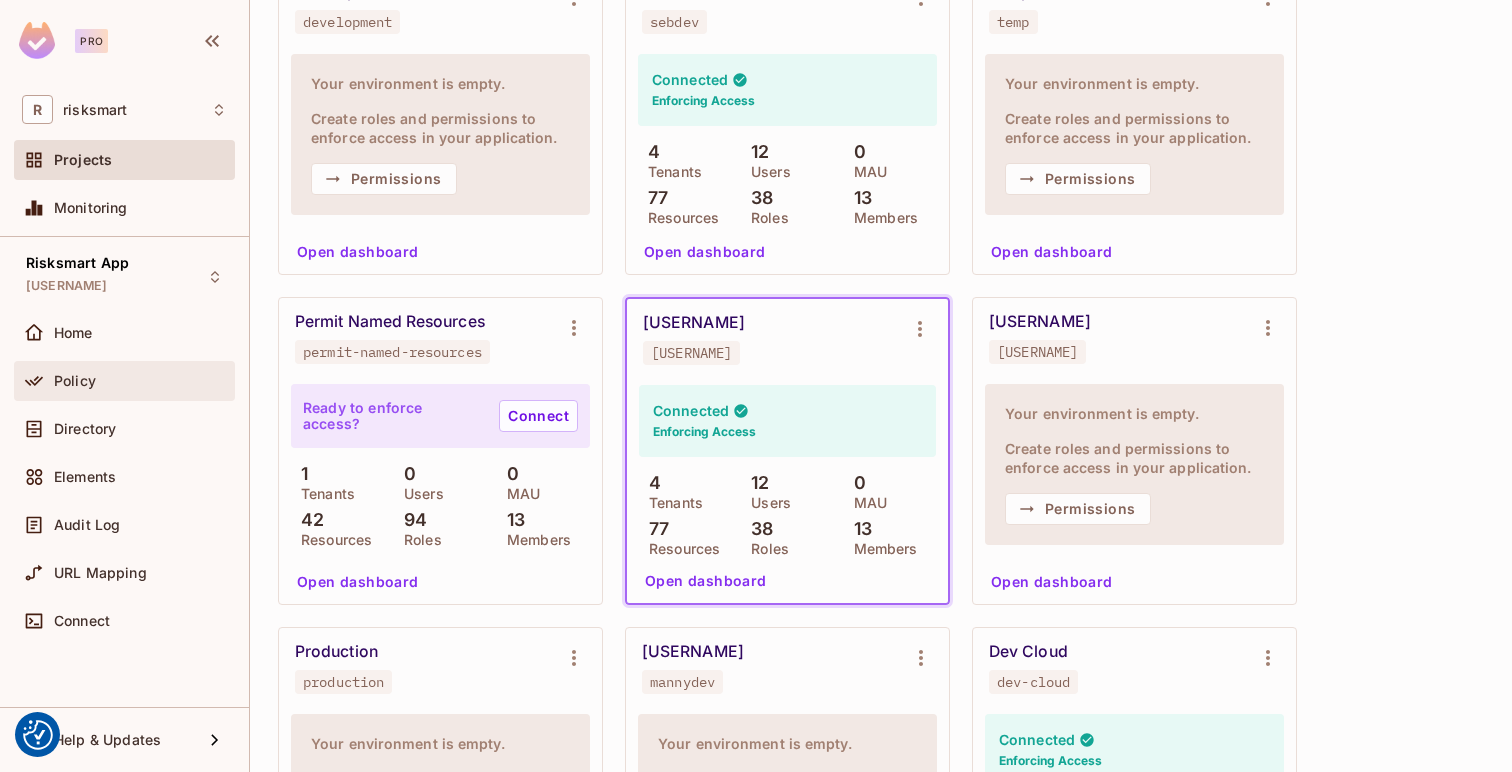 click on "Policy" at bounding box center (124, 381) 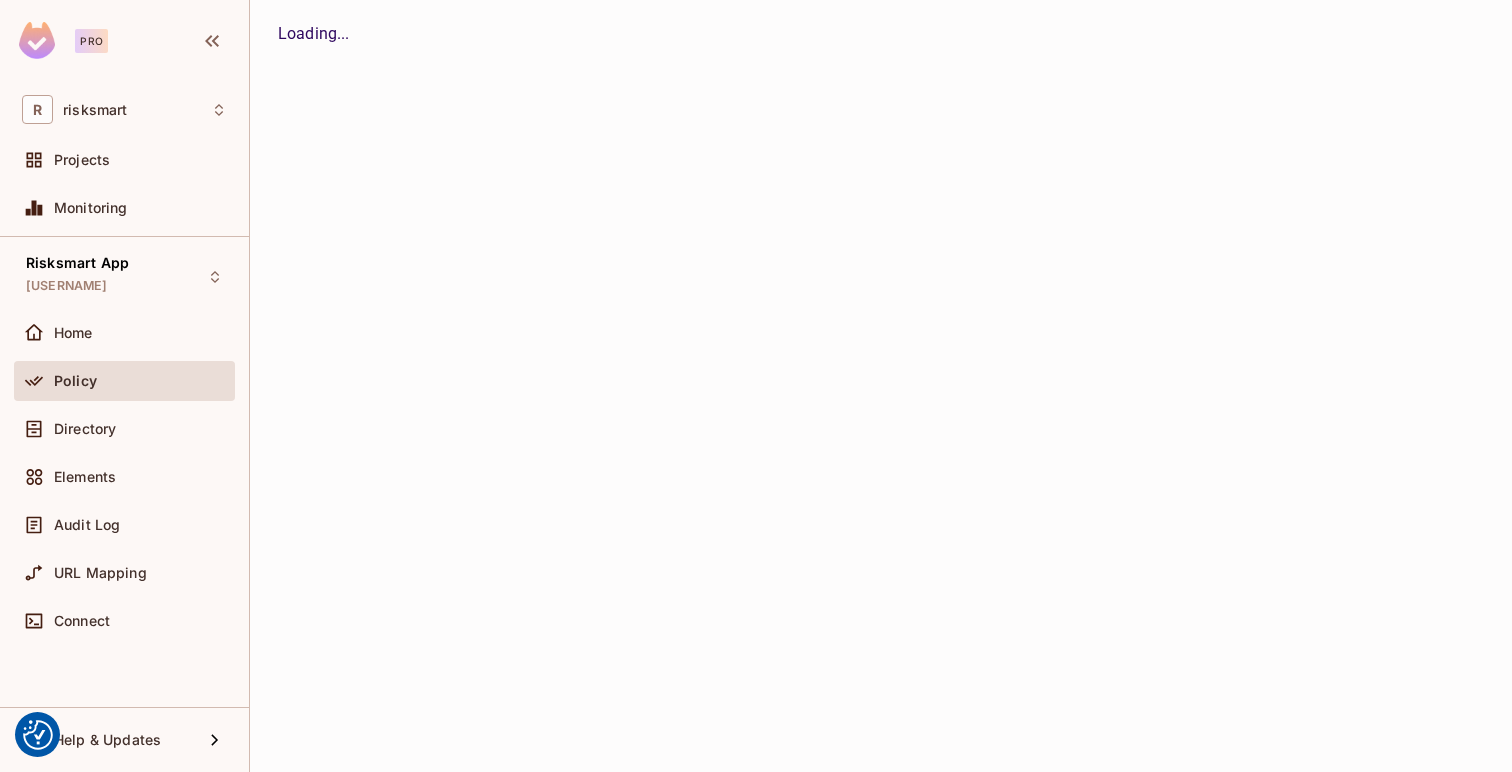 scroll, scrollTop: 0, scrollLeft: 0, axis: both 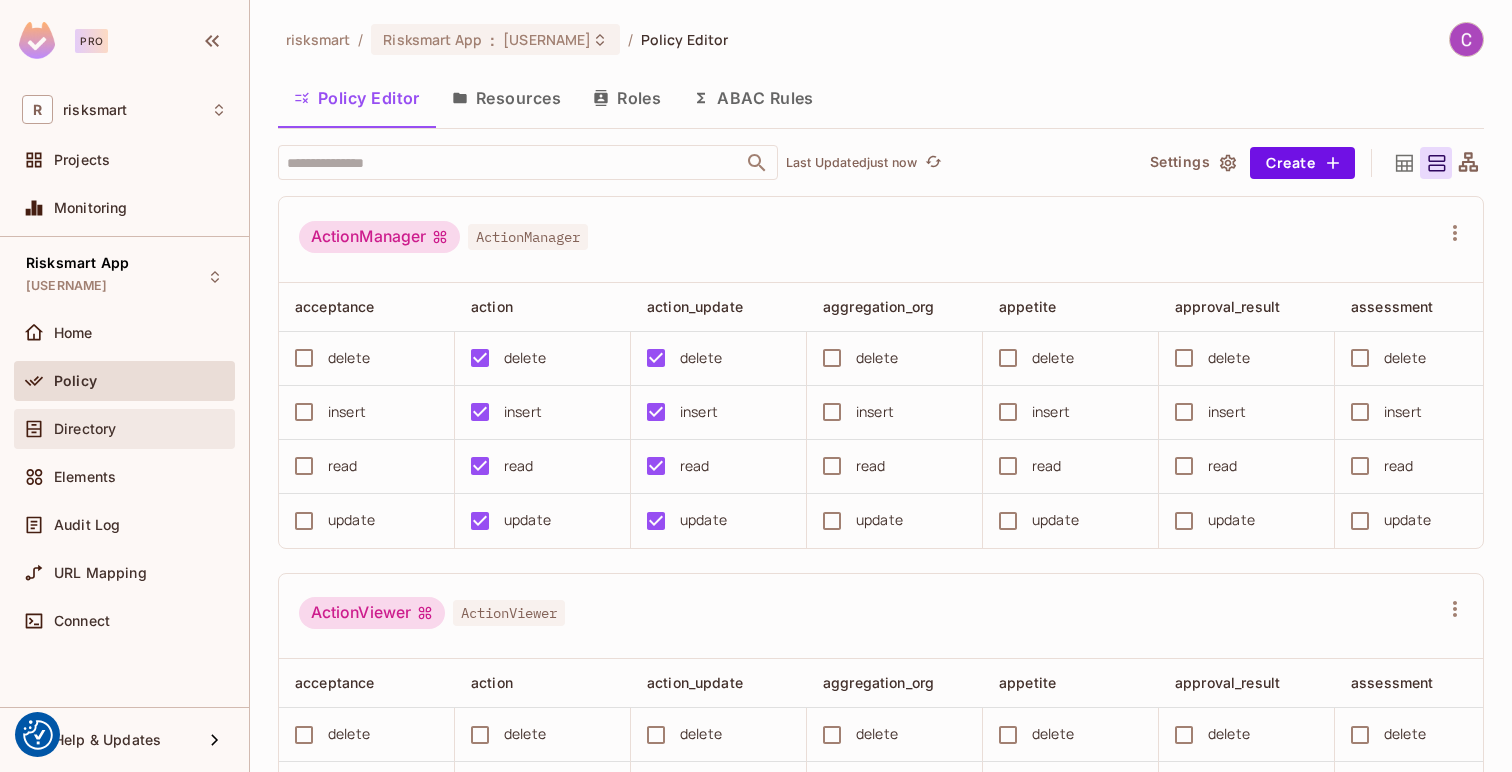 click on "Directory" at bounding box center [85, 429] 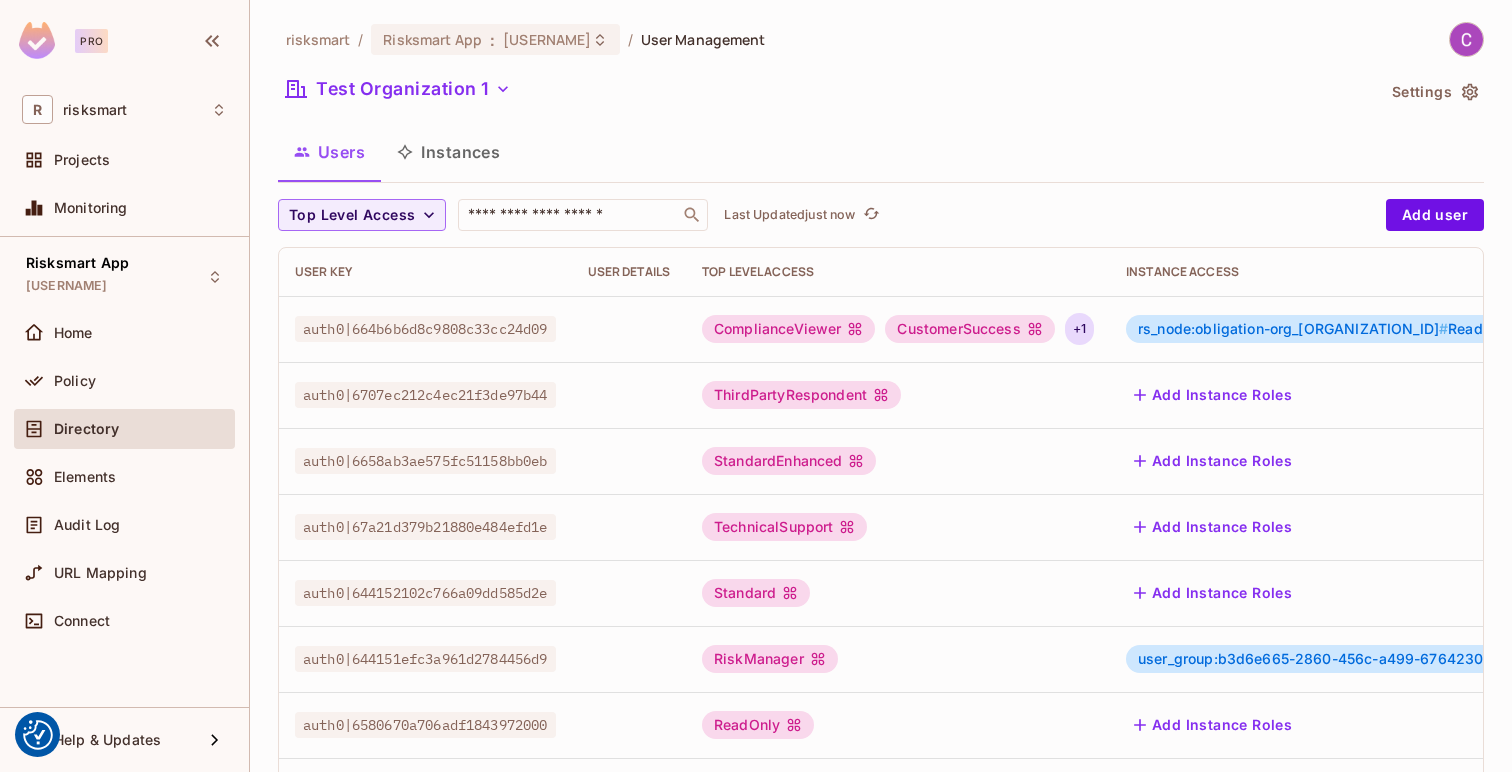 click on "+ 1" at bounding box center [1079, 329] 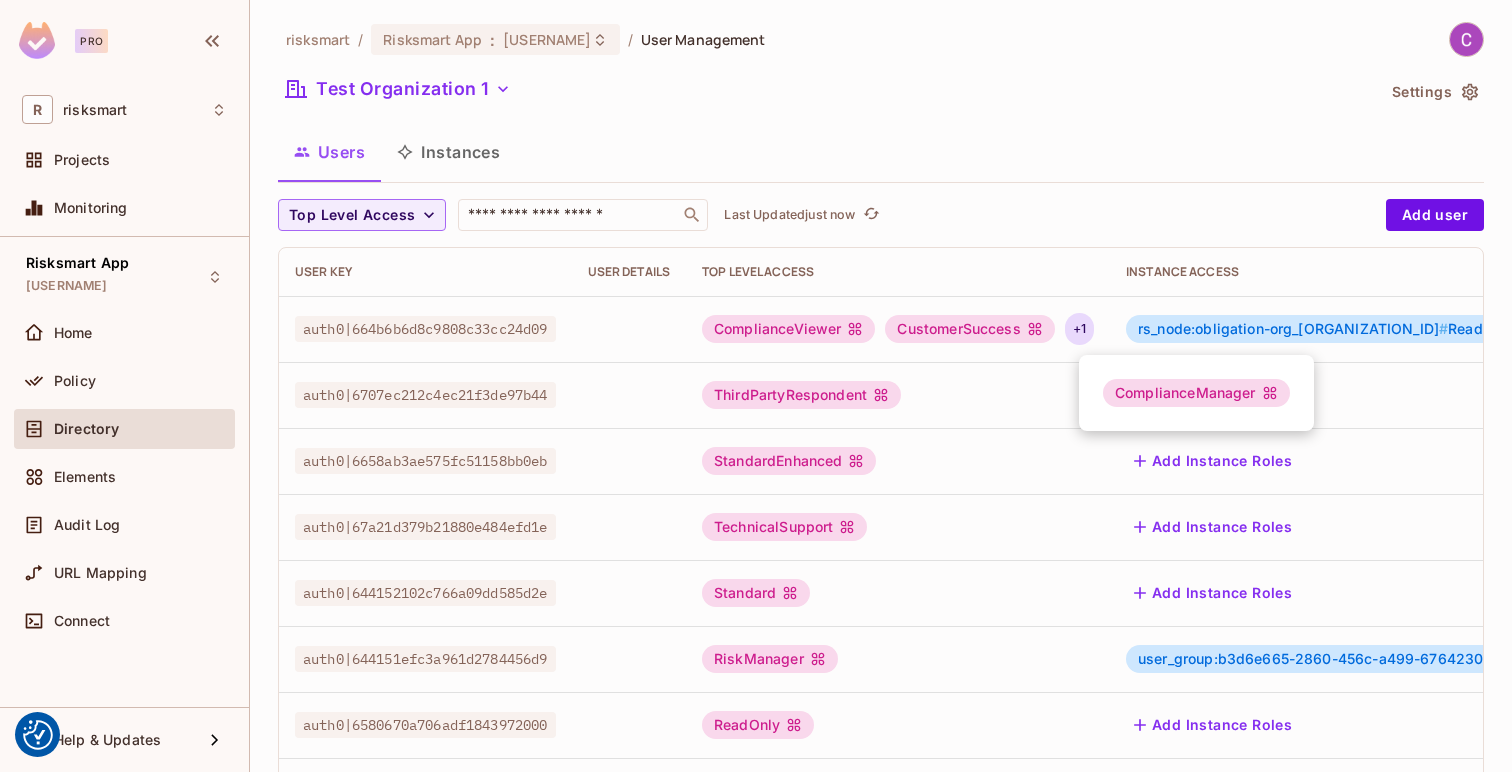 click at bounding box center (756, 386) 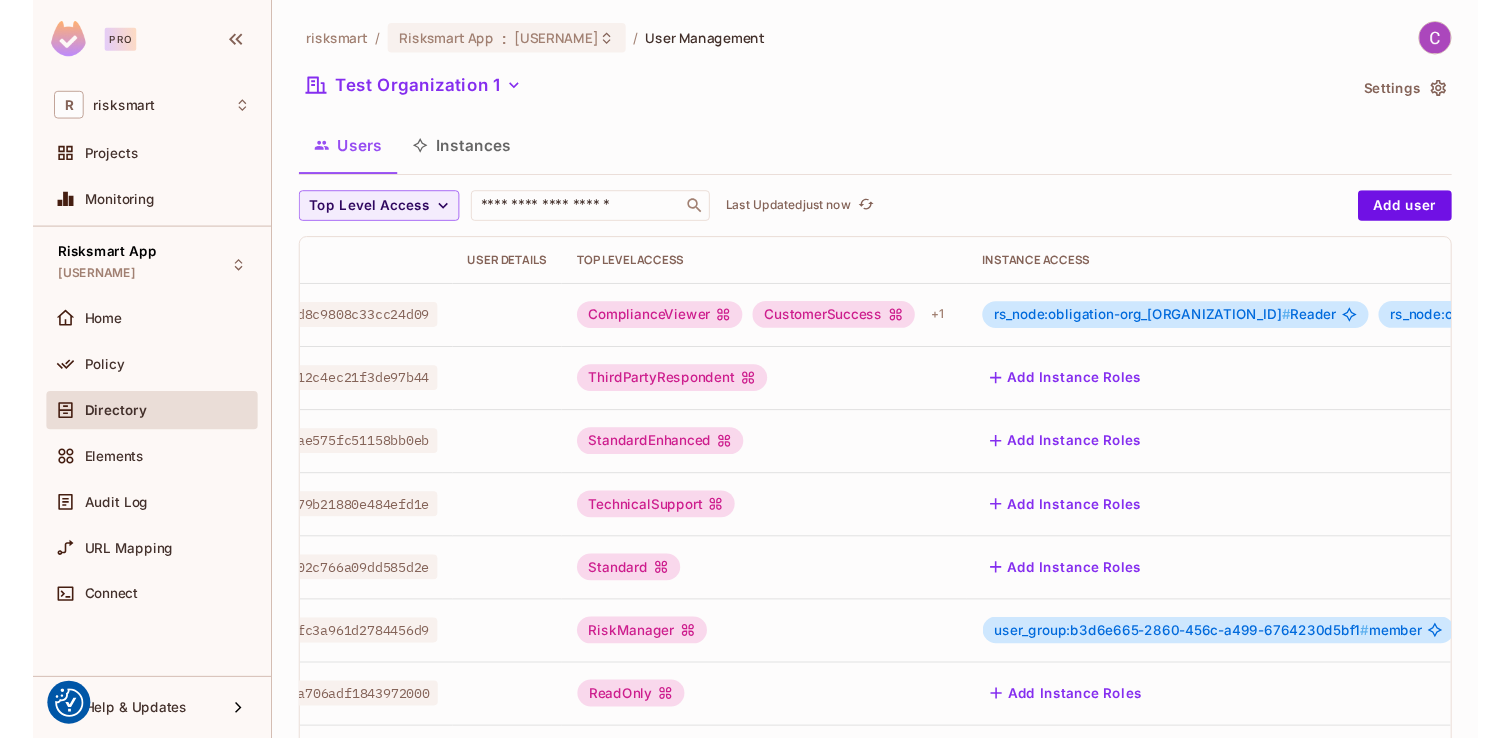 scroll, scrollTop: 0, scrollLeft: 0, axis: both 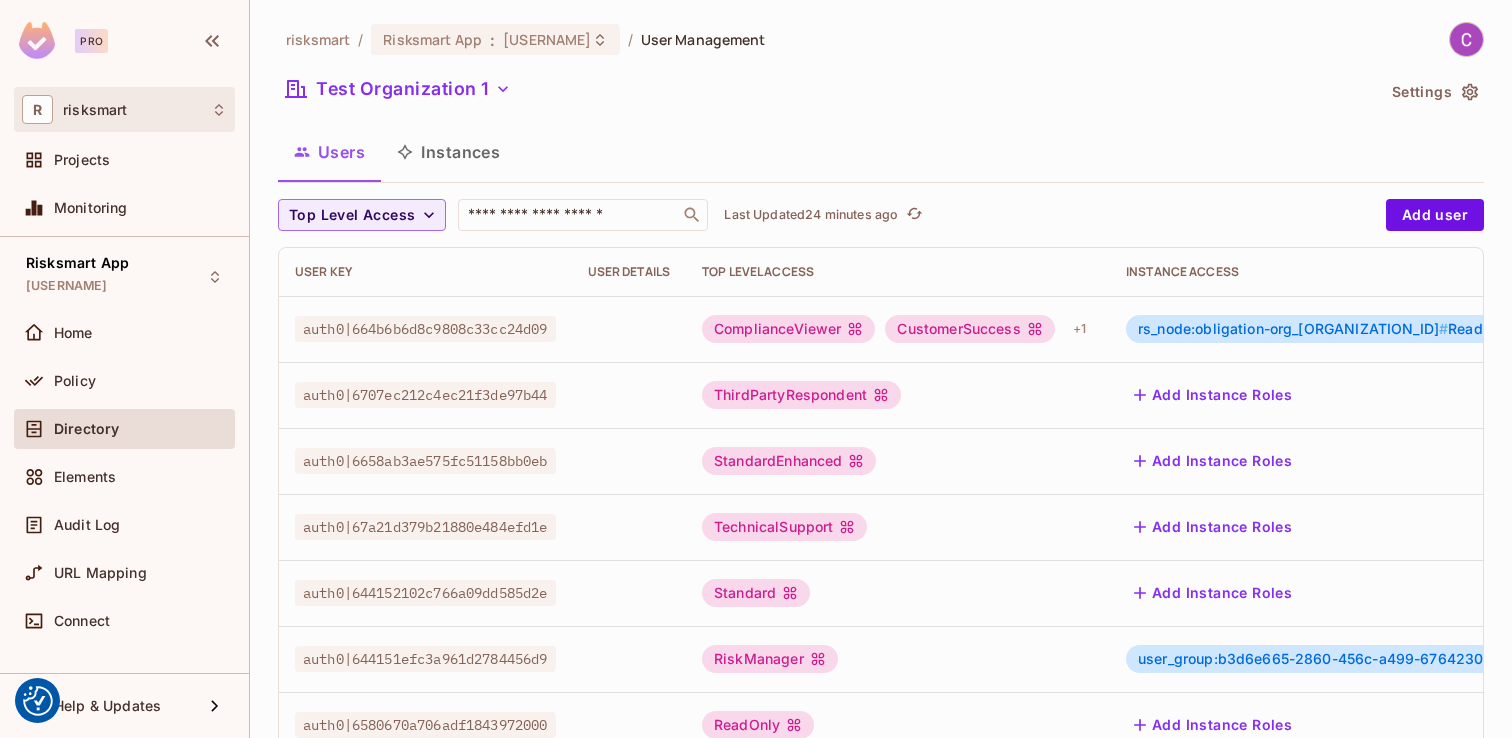 click on "R risksmart" at bounding box center (124, 109) 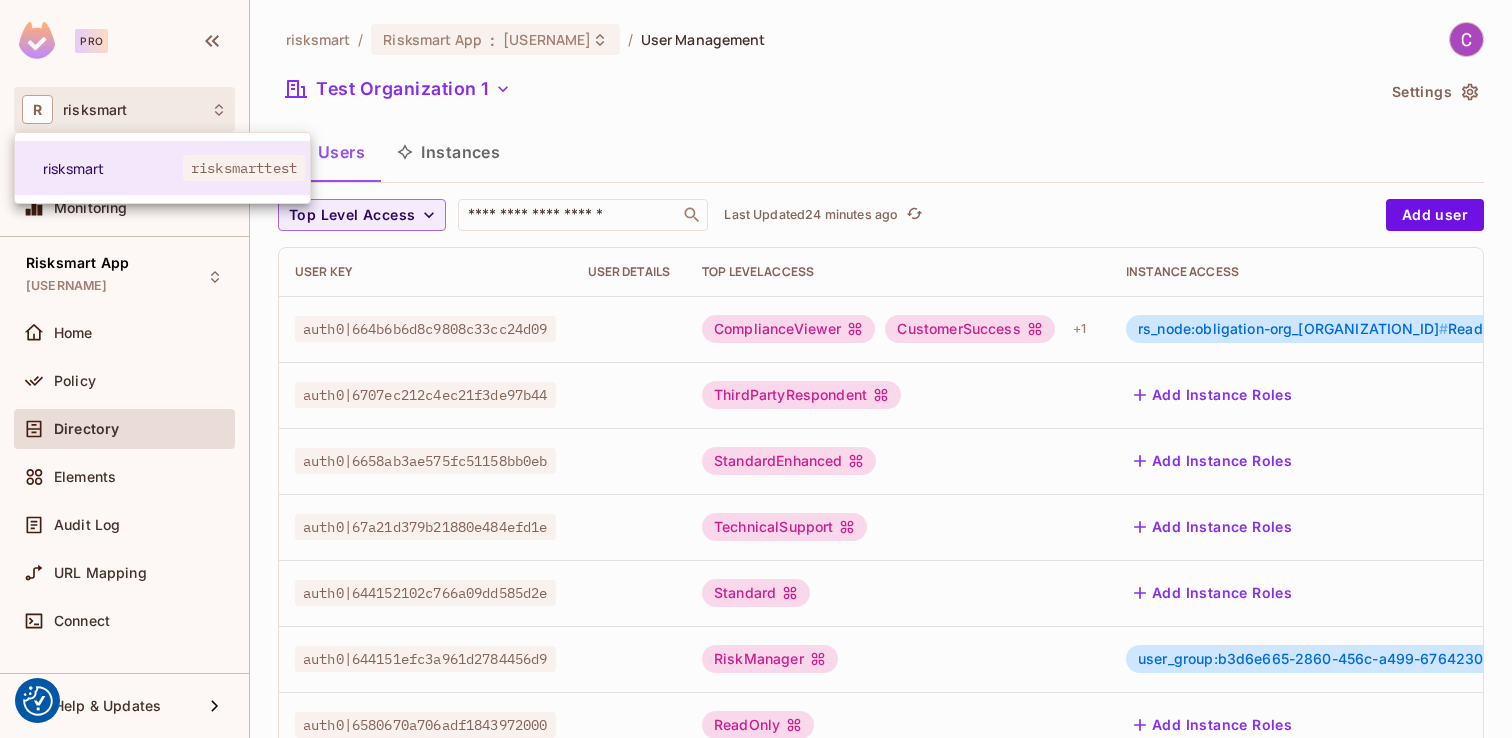 click at bounding box center (756, 369) 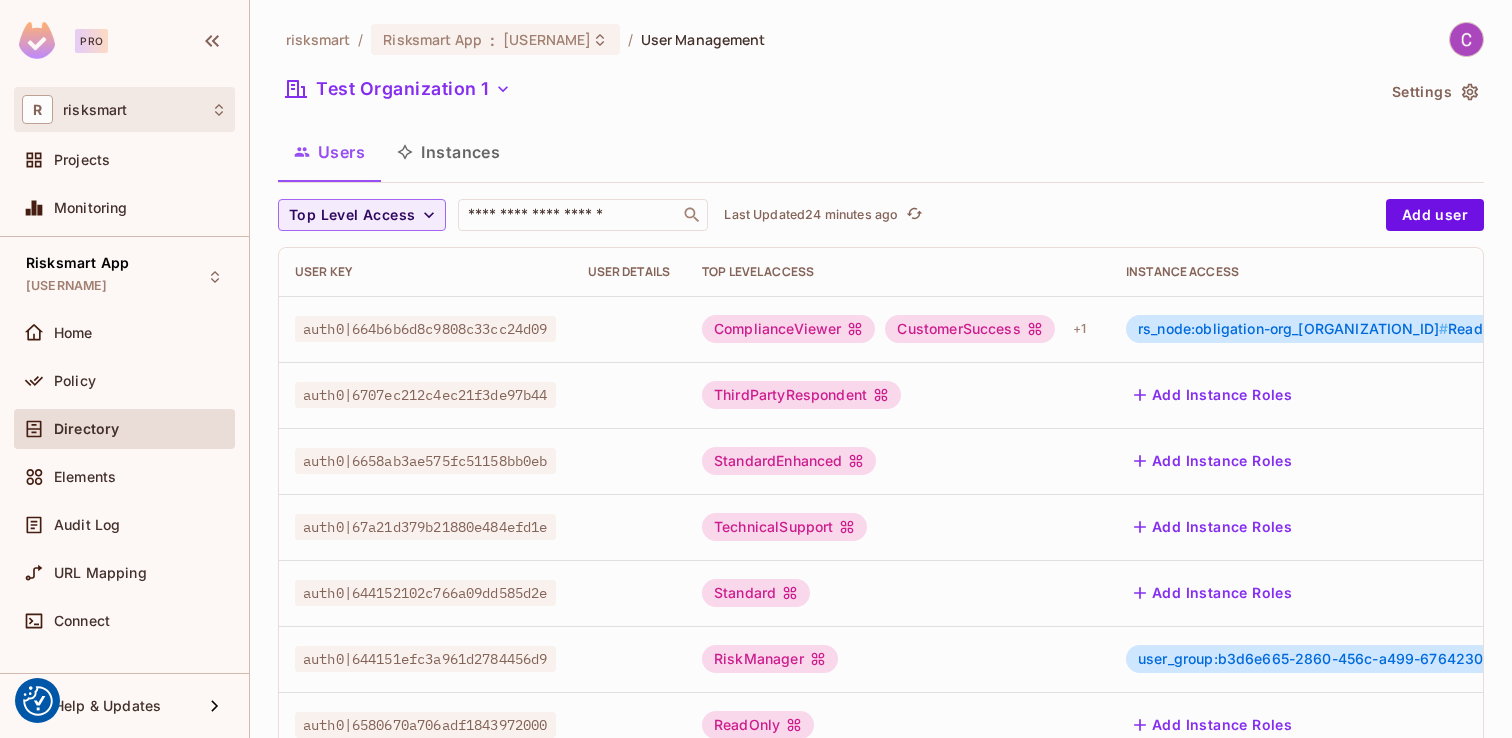 click on "R risksmart" at bounding box center [124, 109] 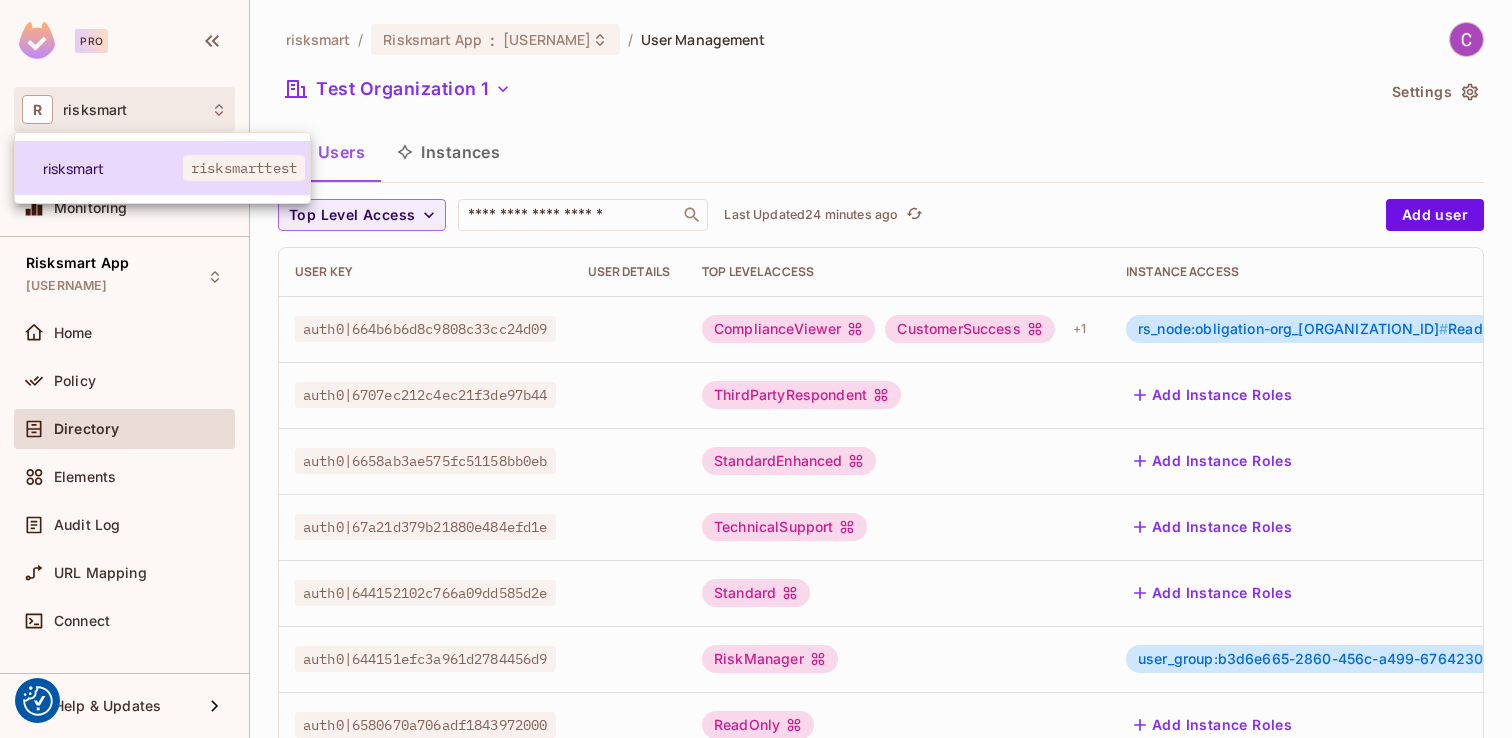 click on "risksmart risksmarttest" at bounding box center [162, 168] 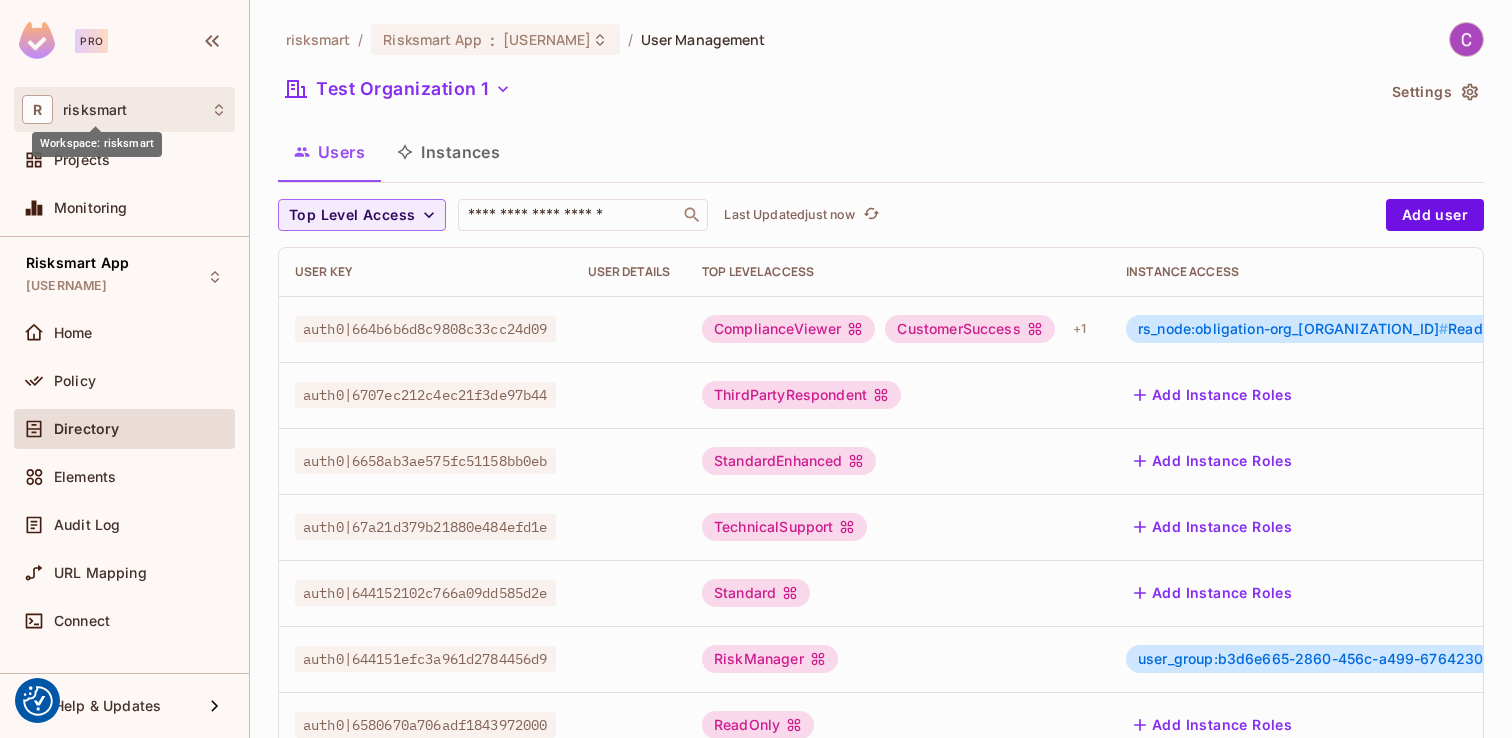 click on "risksmart" at bounding box center (95, 110) 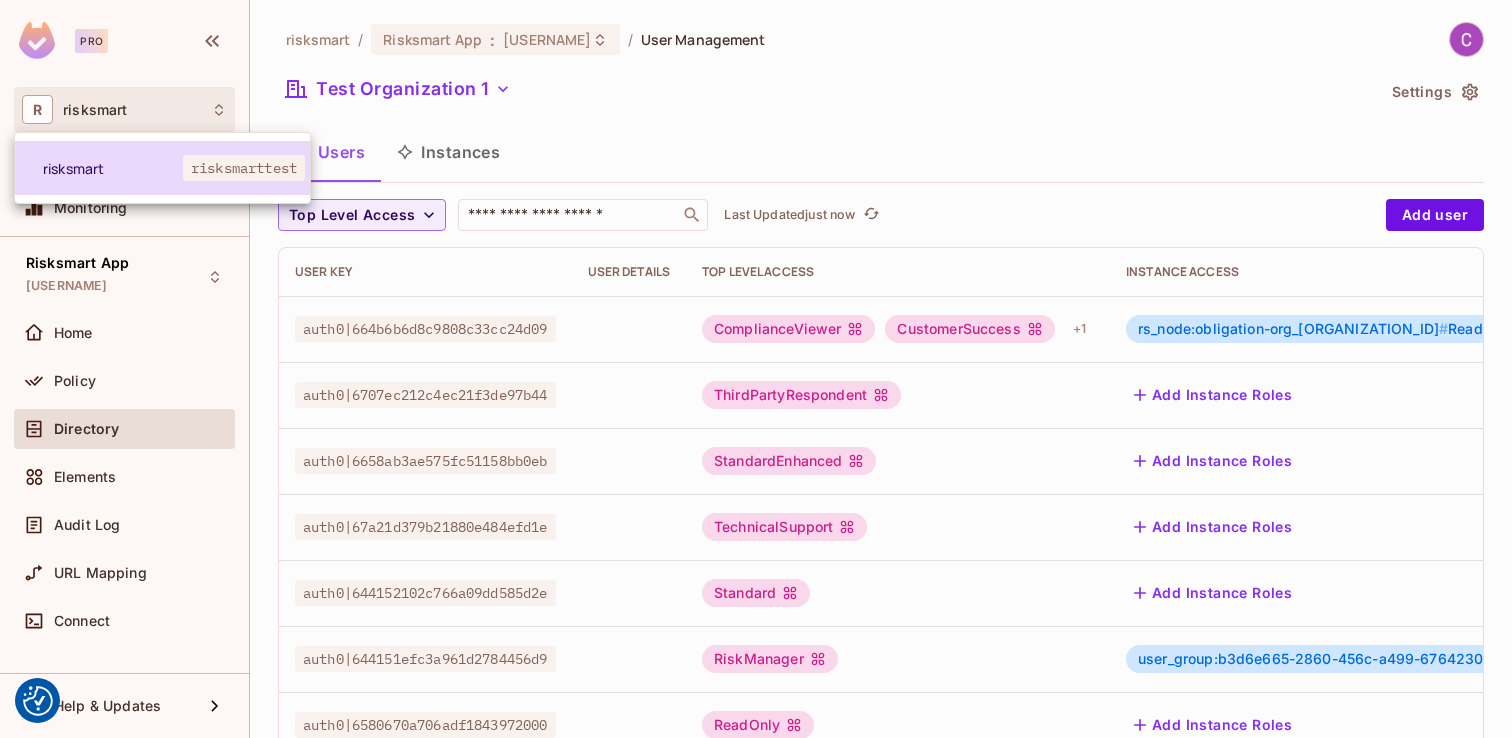 click on "risksmart" at bounding box center [113, 168] 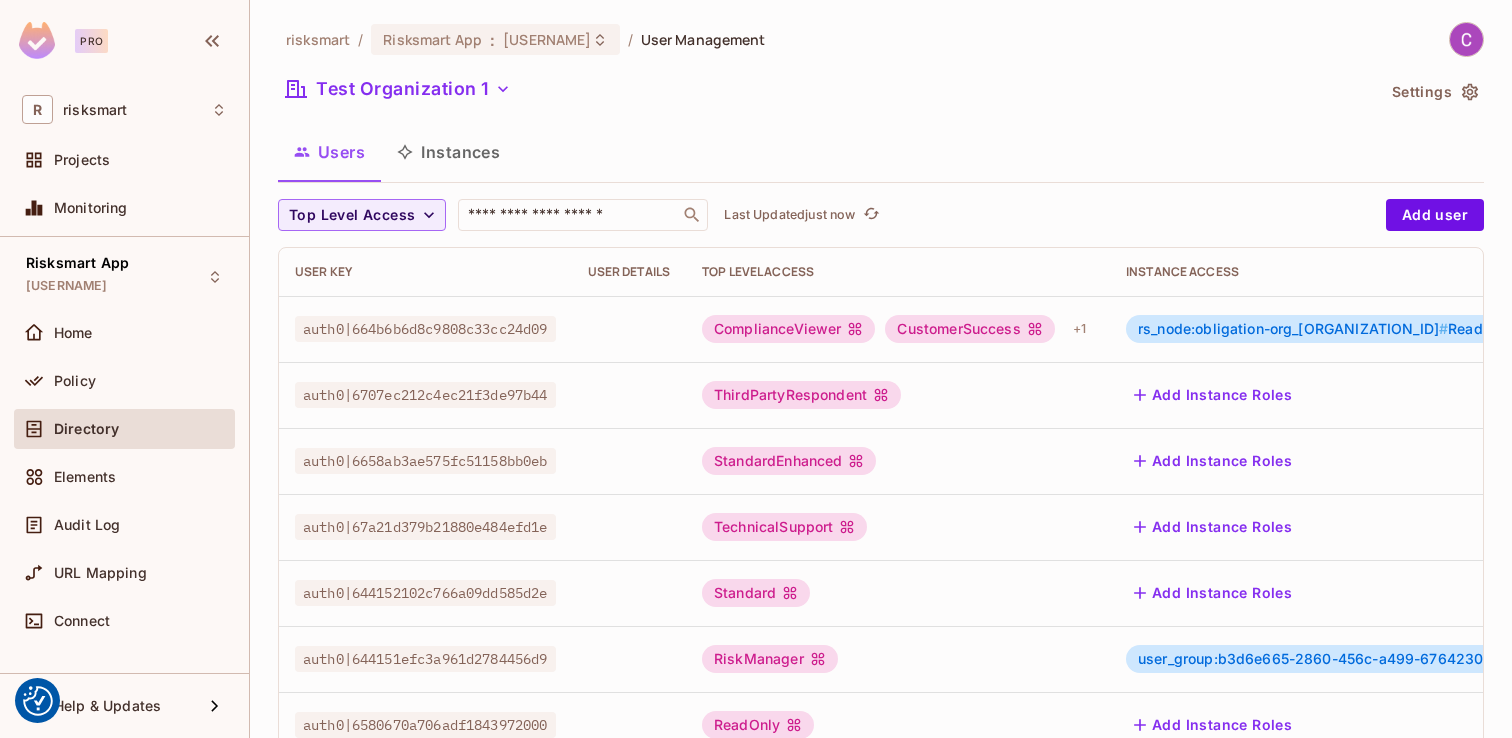 click on "risksmart / Risksmart App : ChrisDev / User Management" at bounding box center (526, 39) 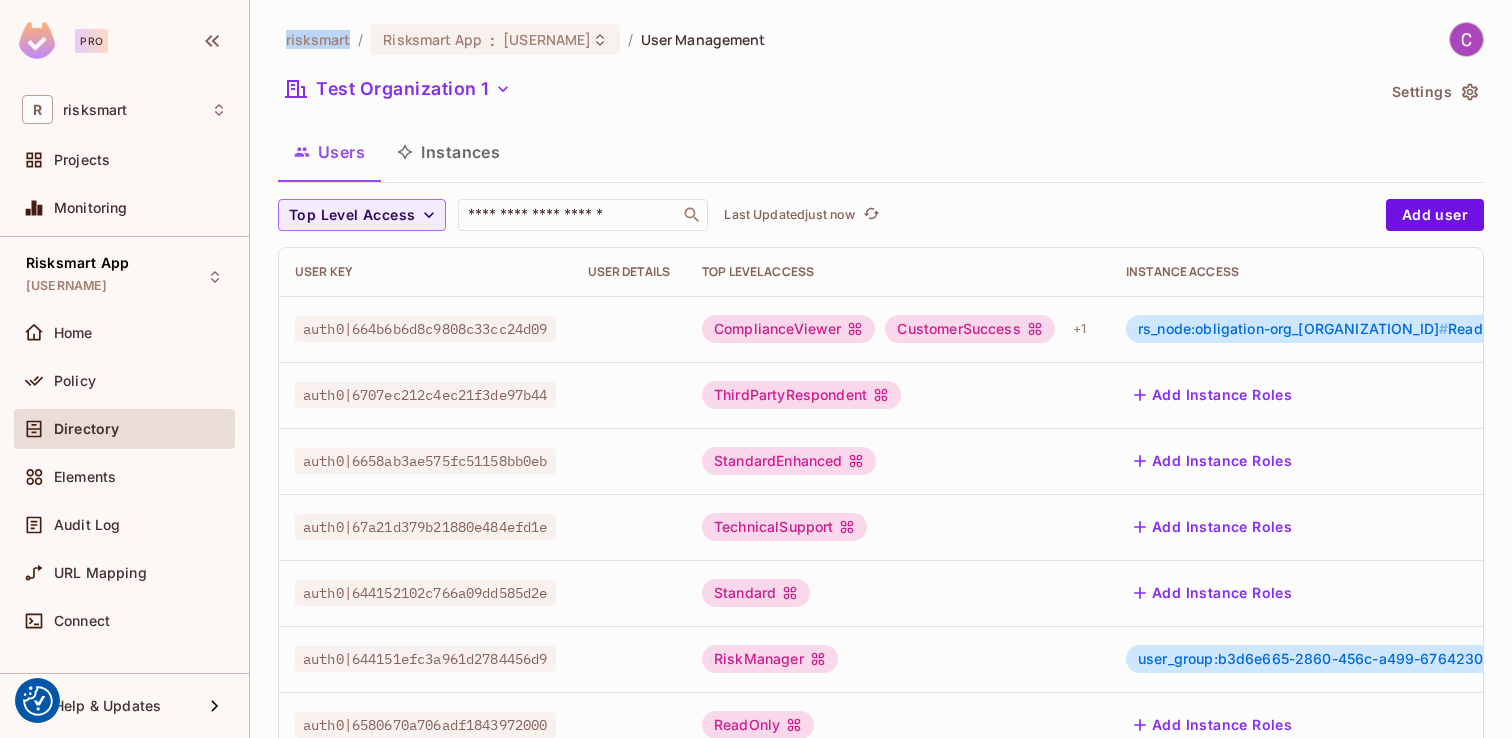click on "risksmart / Risksmart App : ChrisDev / User Management" at bounding box center [526, 39] 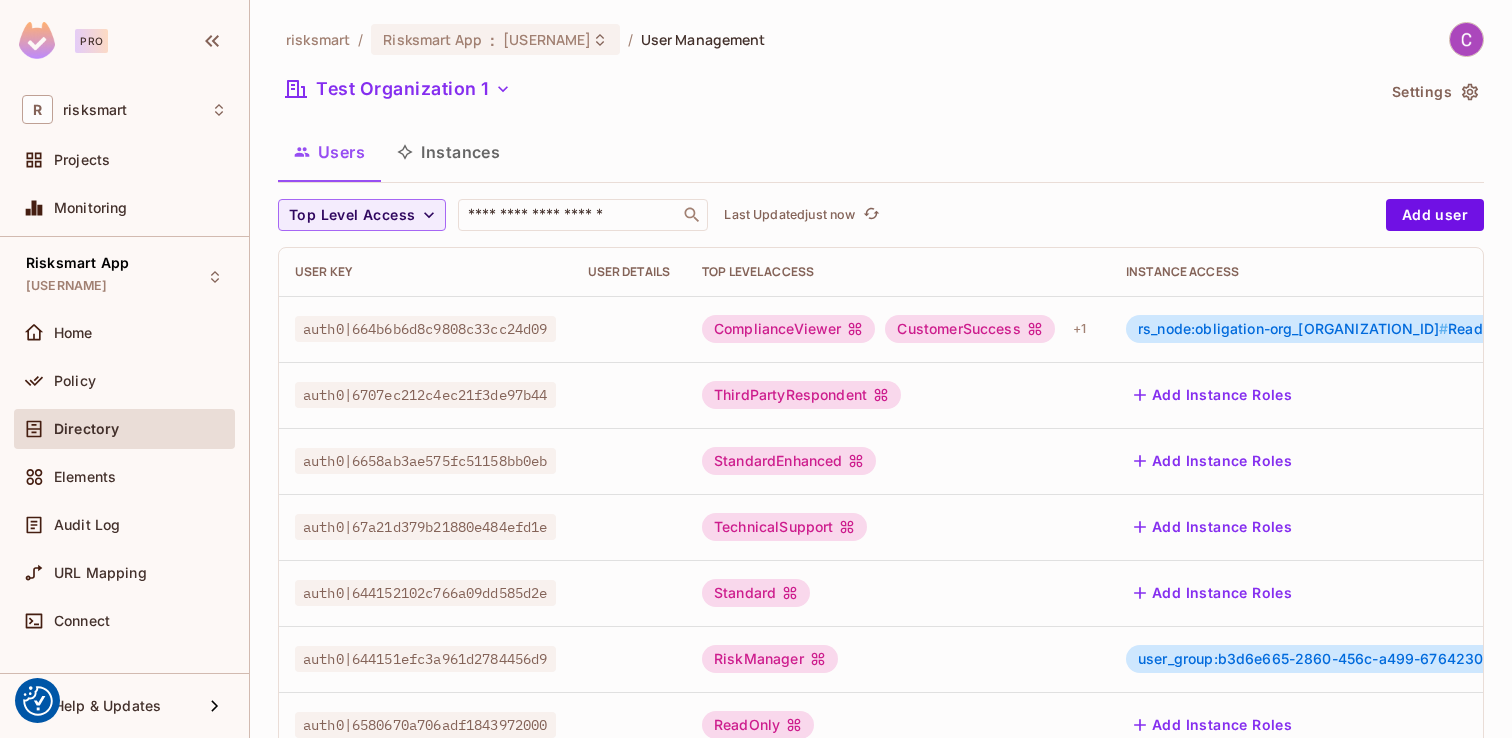 click on "Pro" at bounding box center [124, 43] 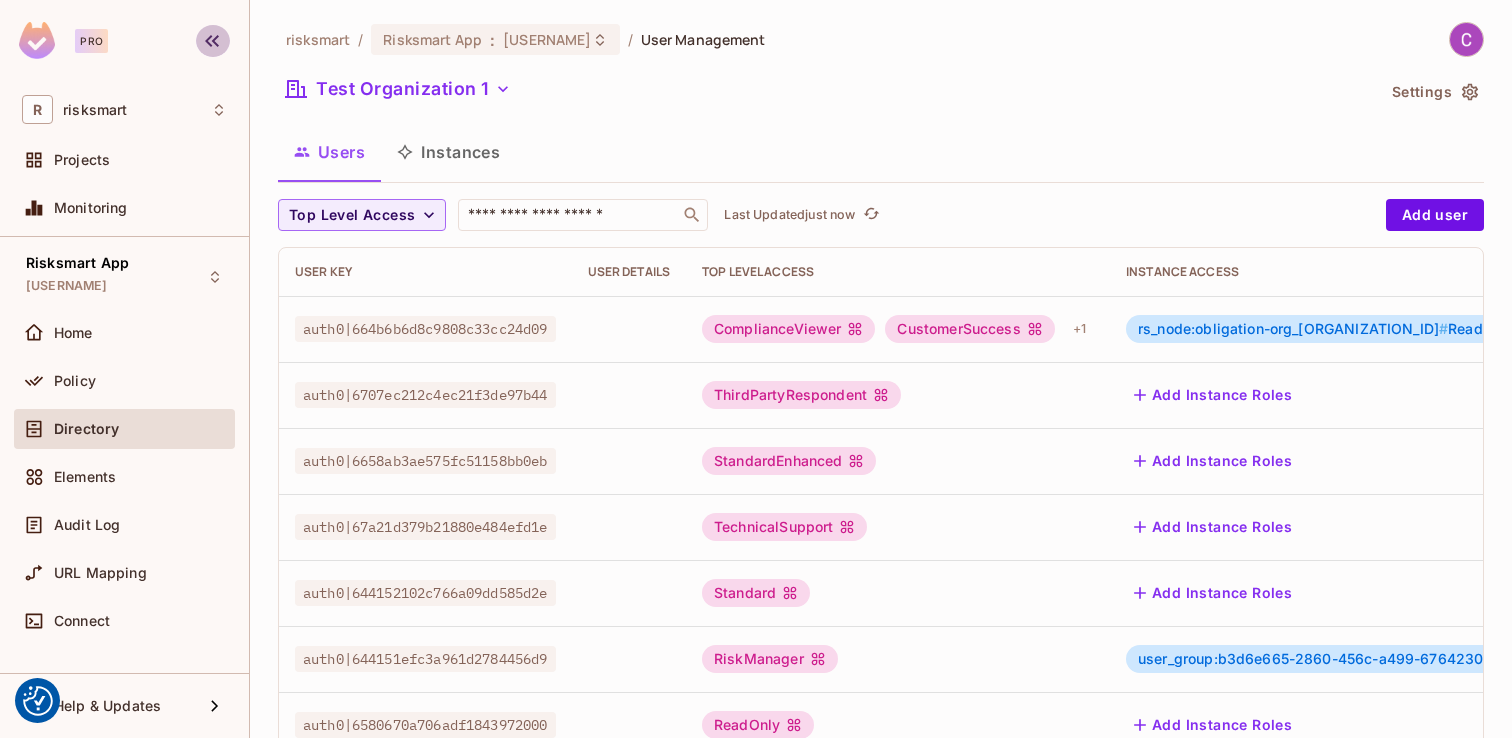 click 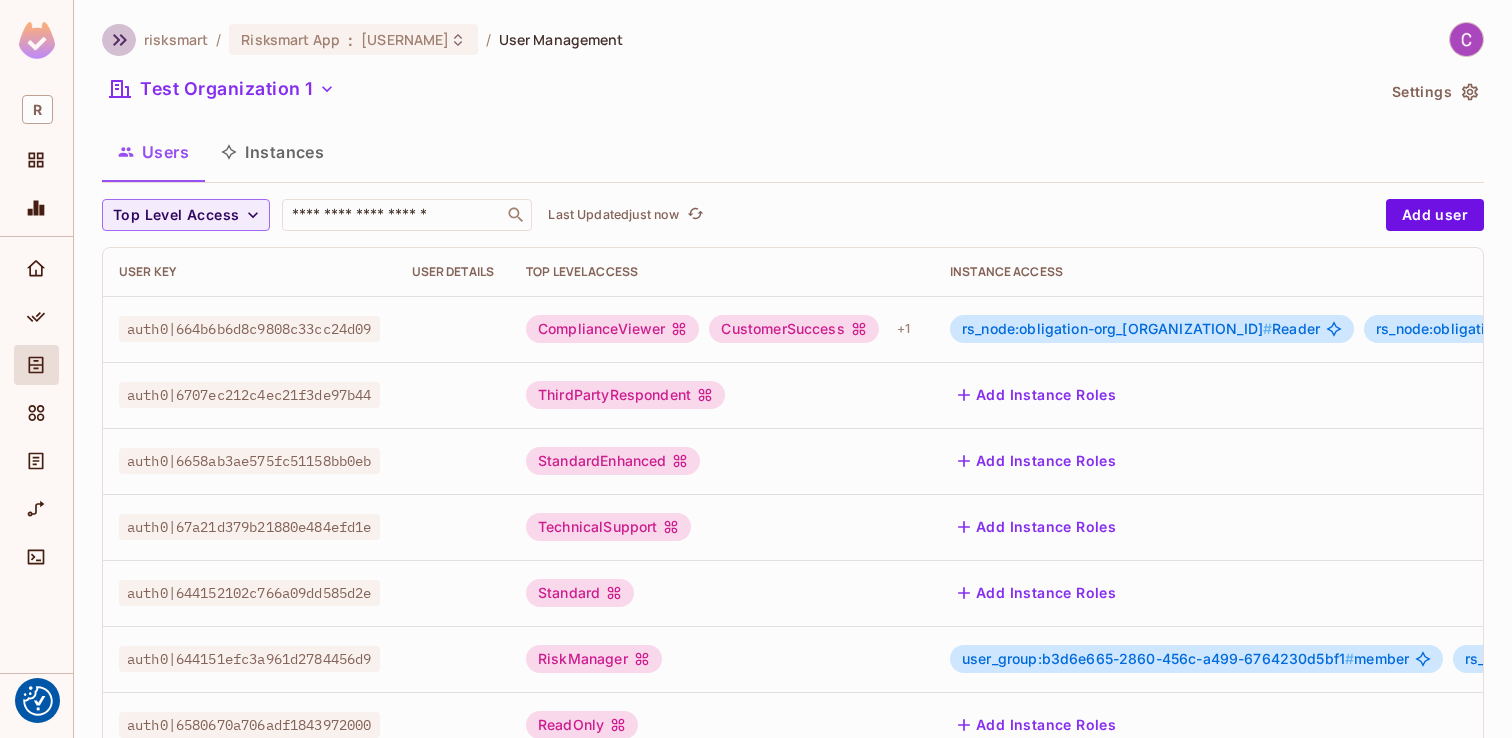 click 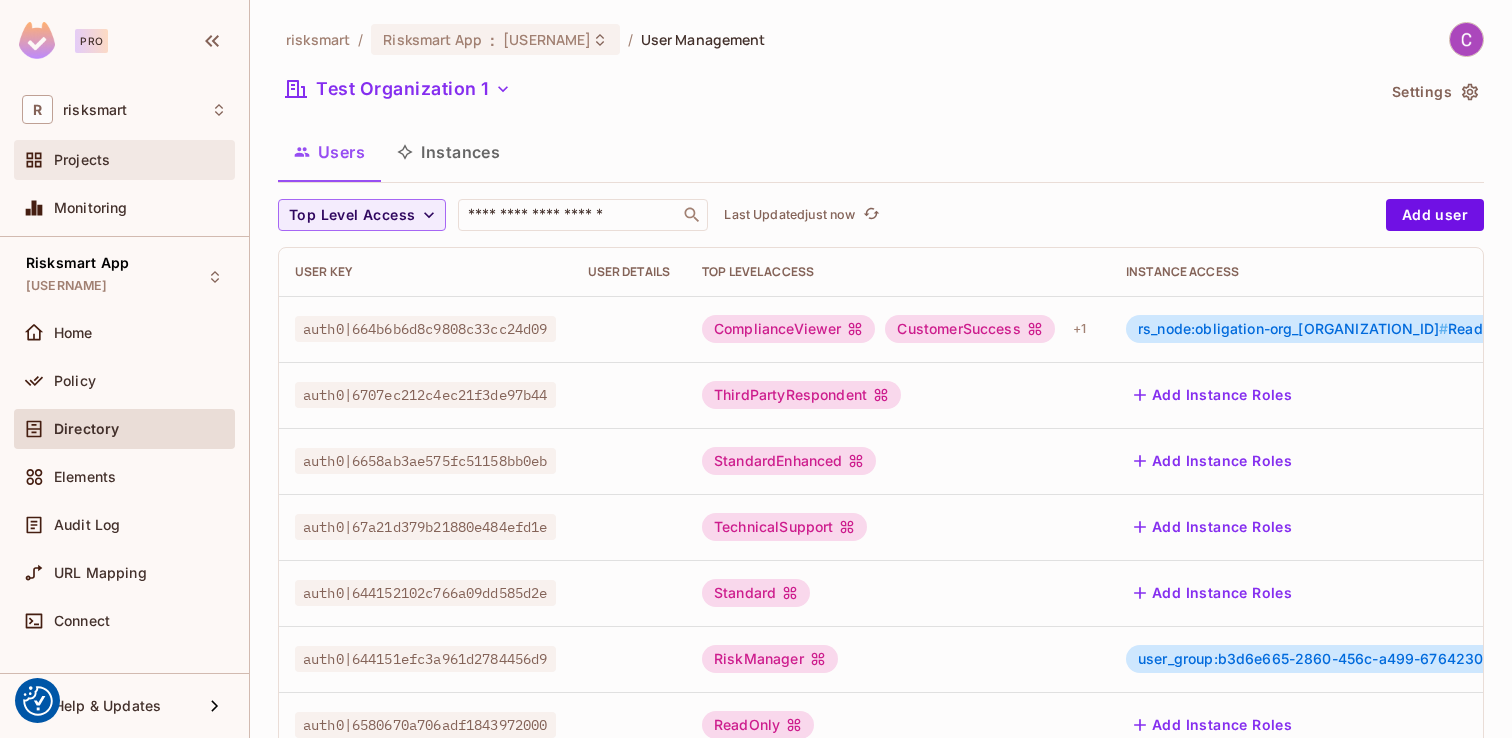 click on "Projects" at bounding box center [124, 160] 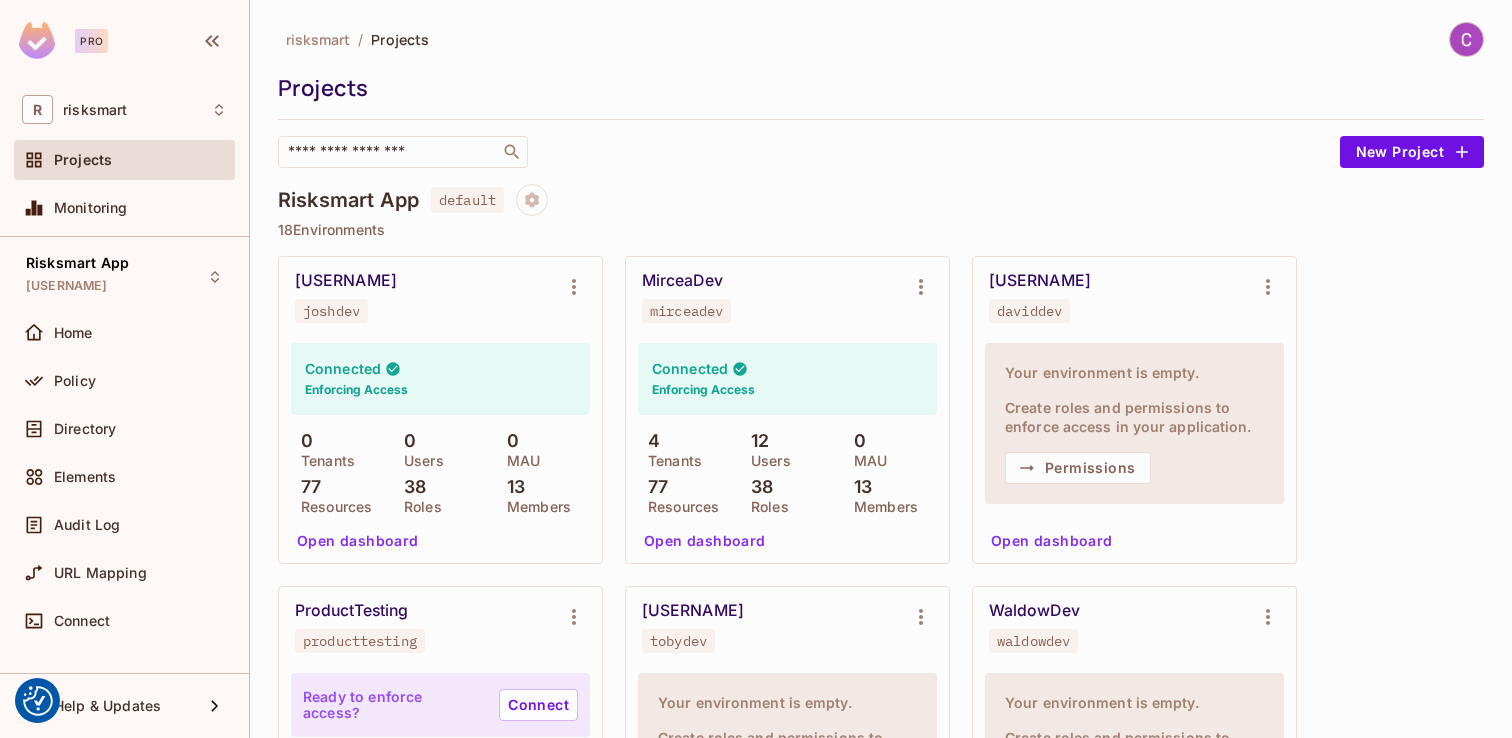click on "risksmart" at bounding box center (318, 39) 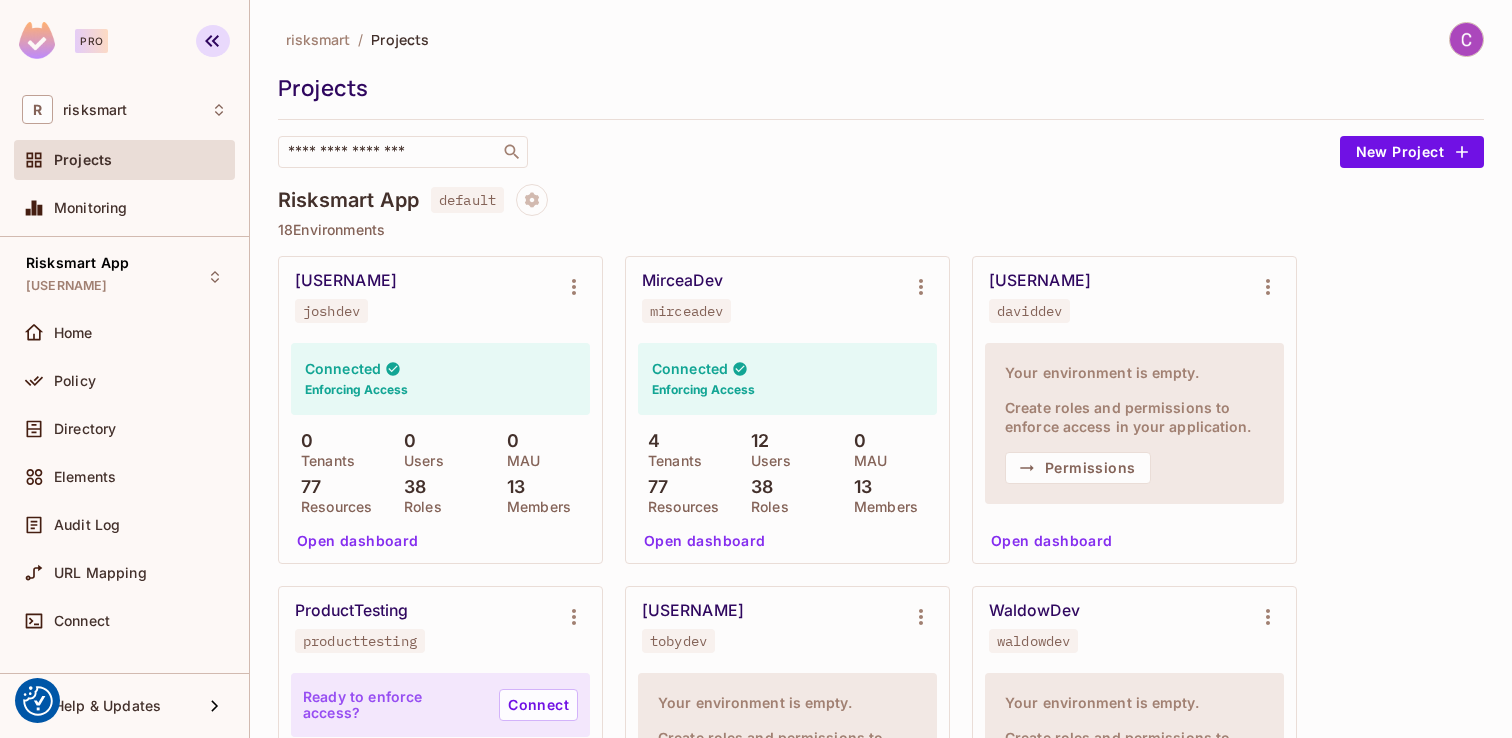 click 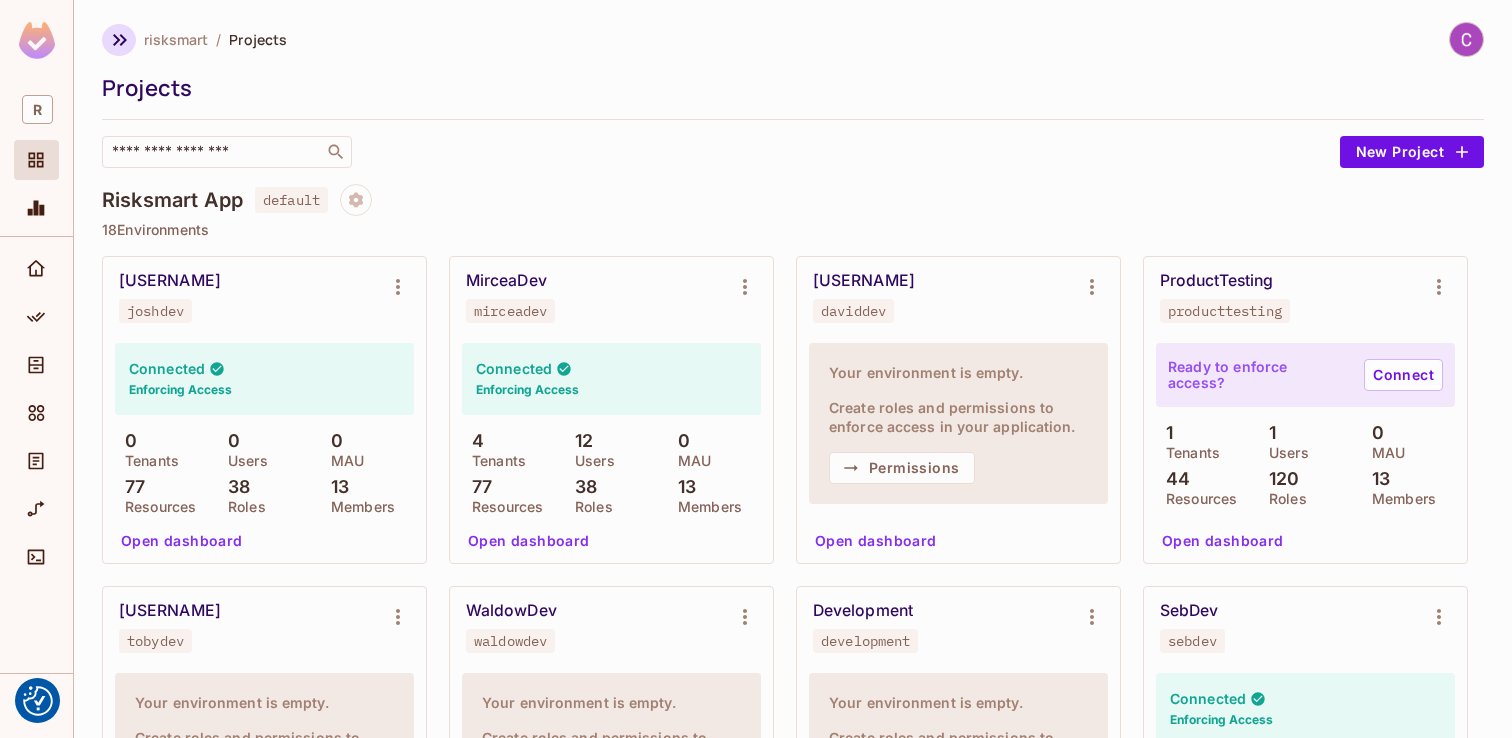 click 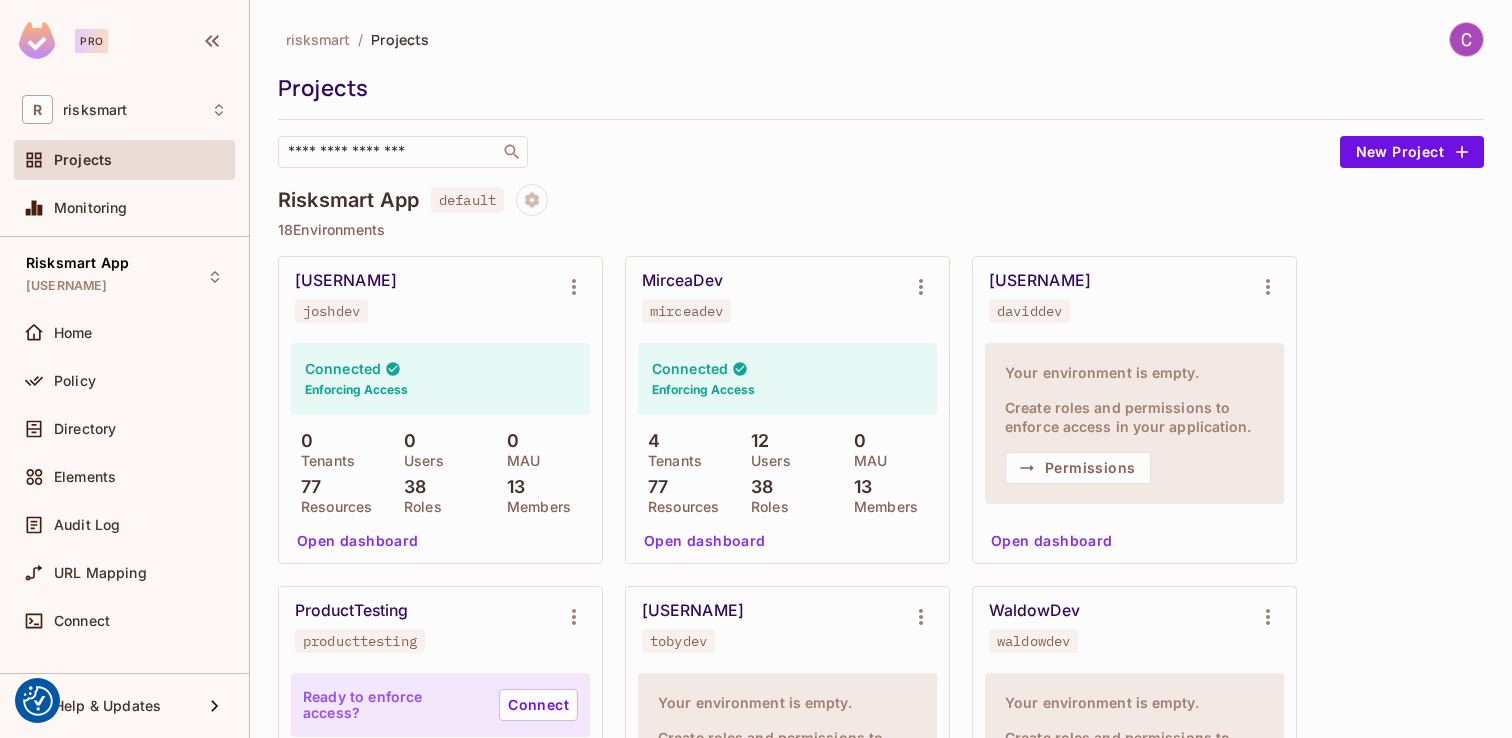 click at bounding box center [37, 40] 